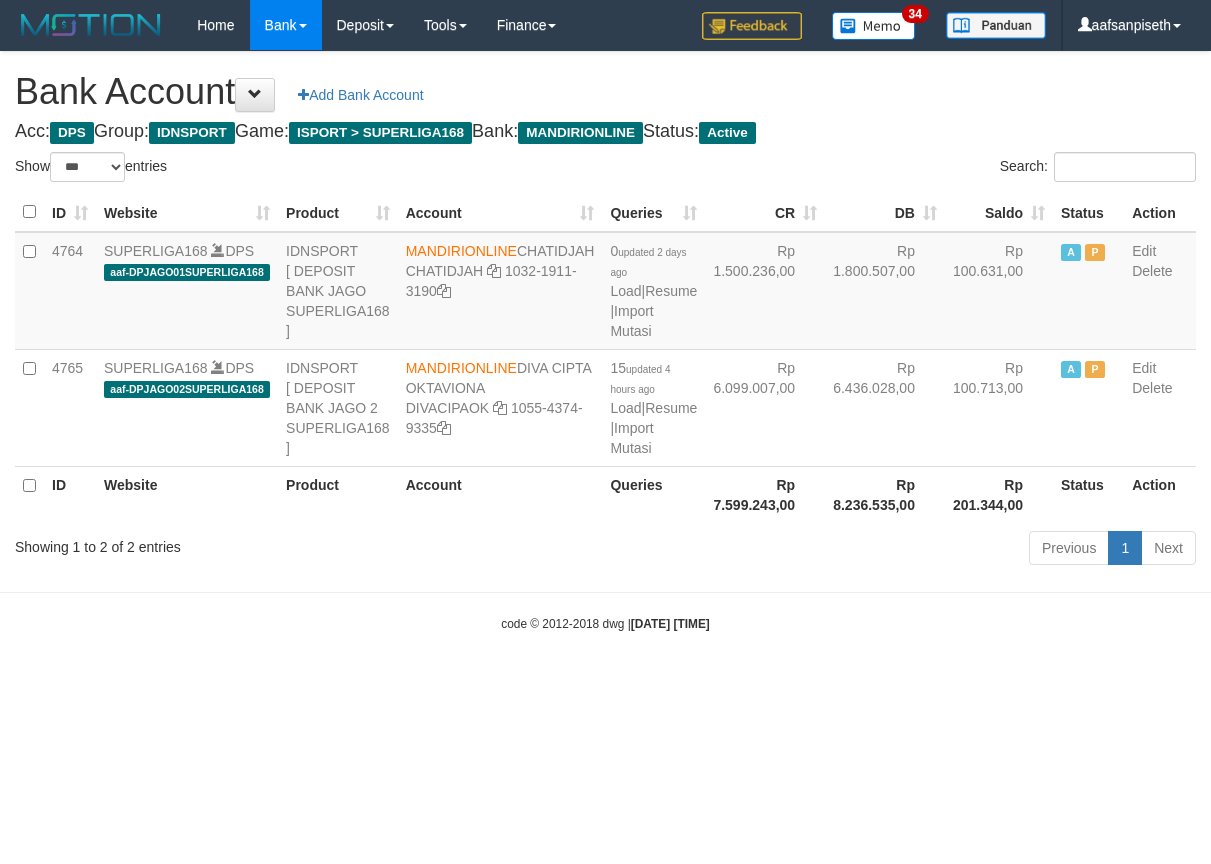 select on "***" 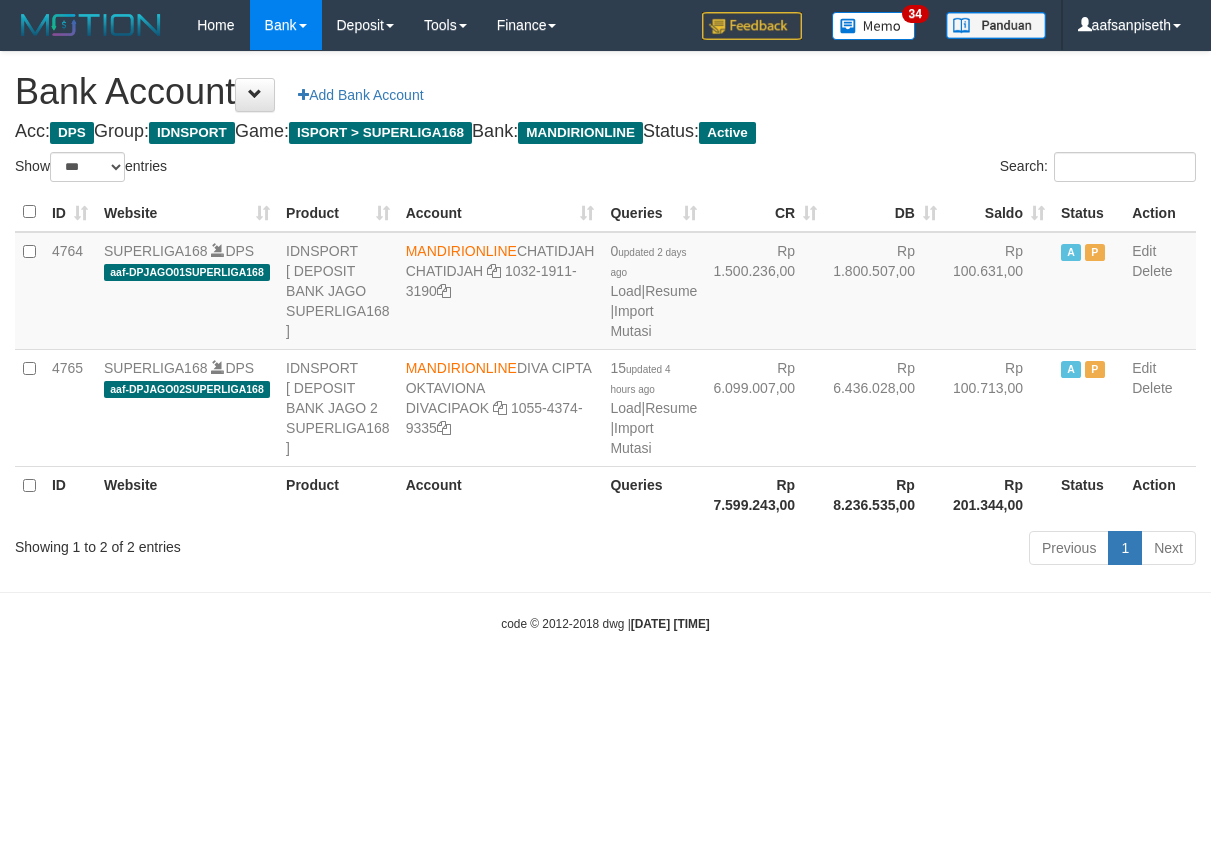 scroll, scrollTop: 0, scrollLeft: 0, axis: both 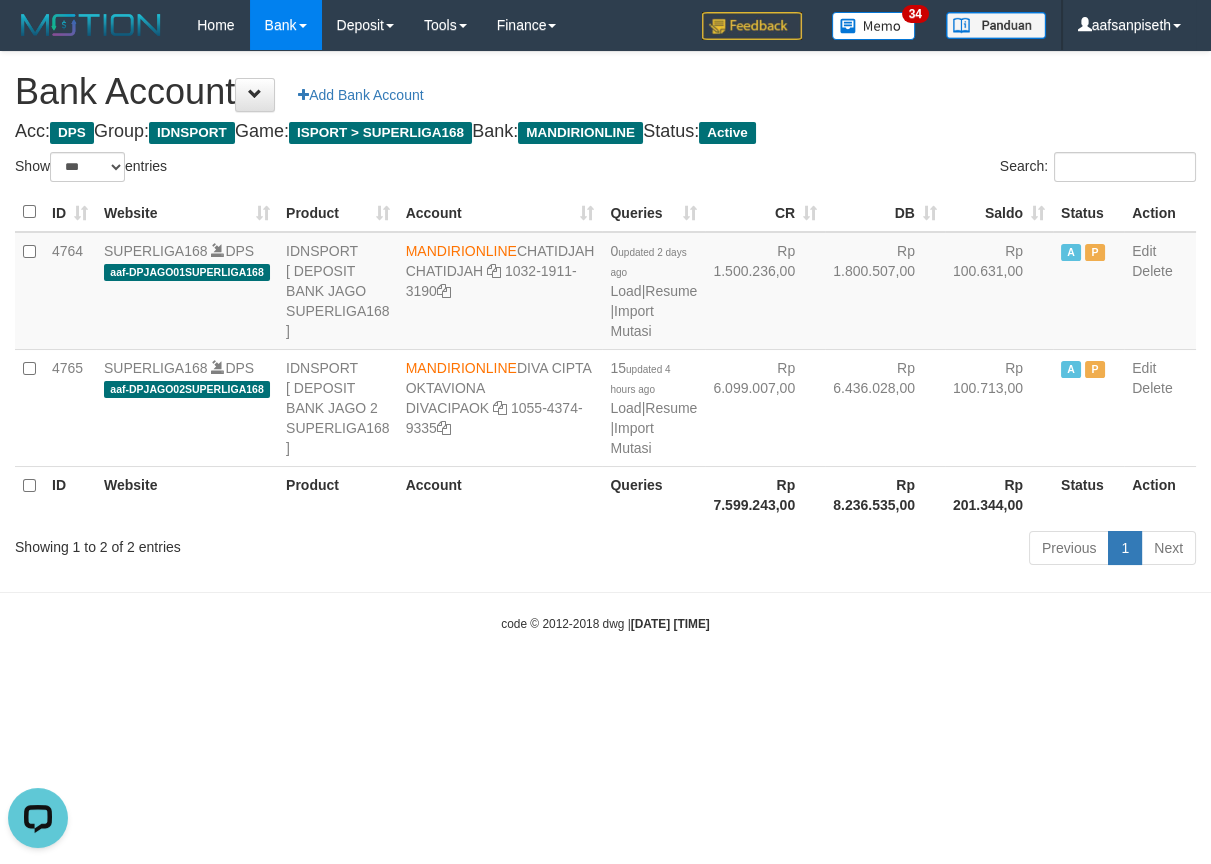 click on "Toggle navigation
Home
Bank
Account List
Load
By Website
Group
[ISPORT]													SUPERLIGA168
By Load Group (DPS)
34" at bounding box center [605, 341] 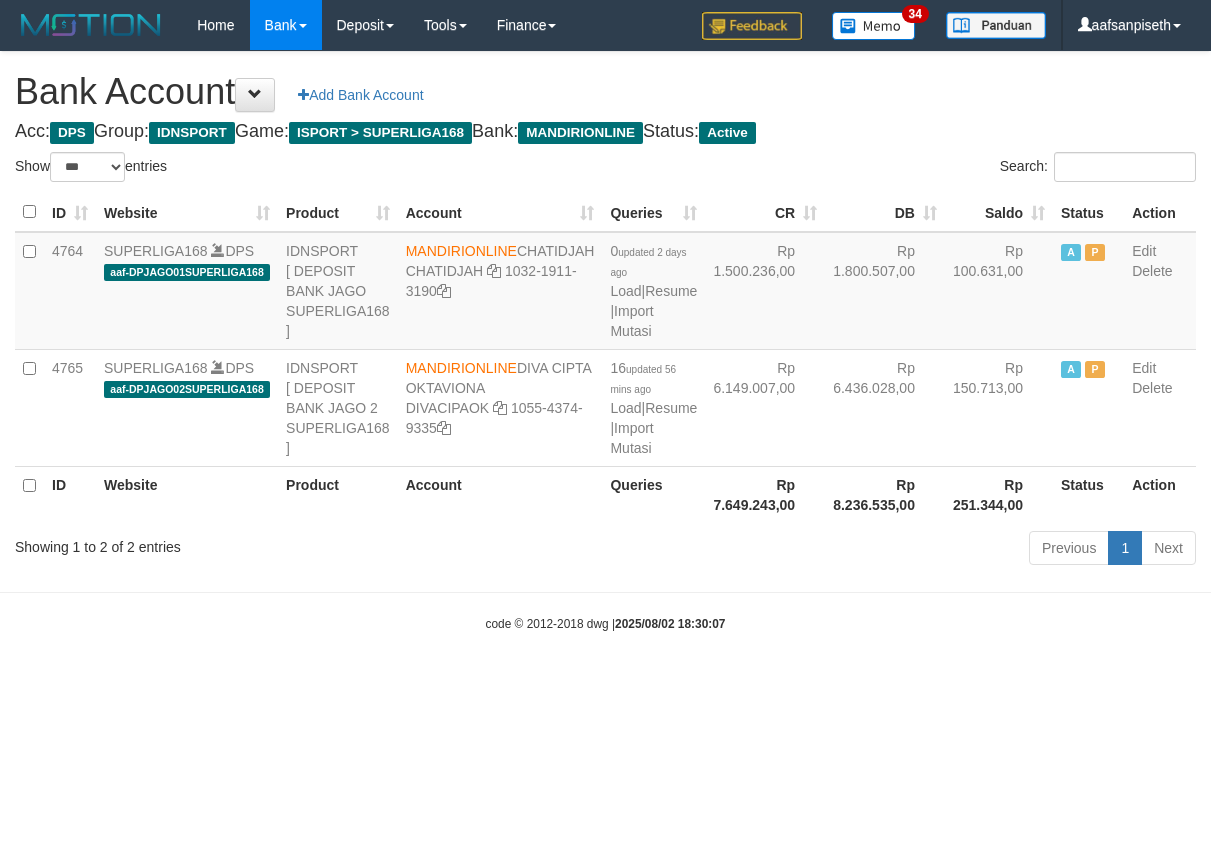 select on "***" 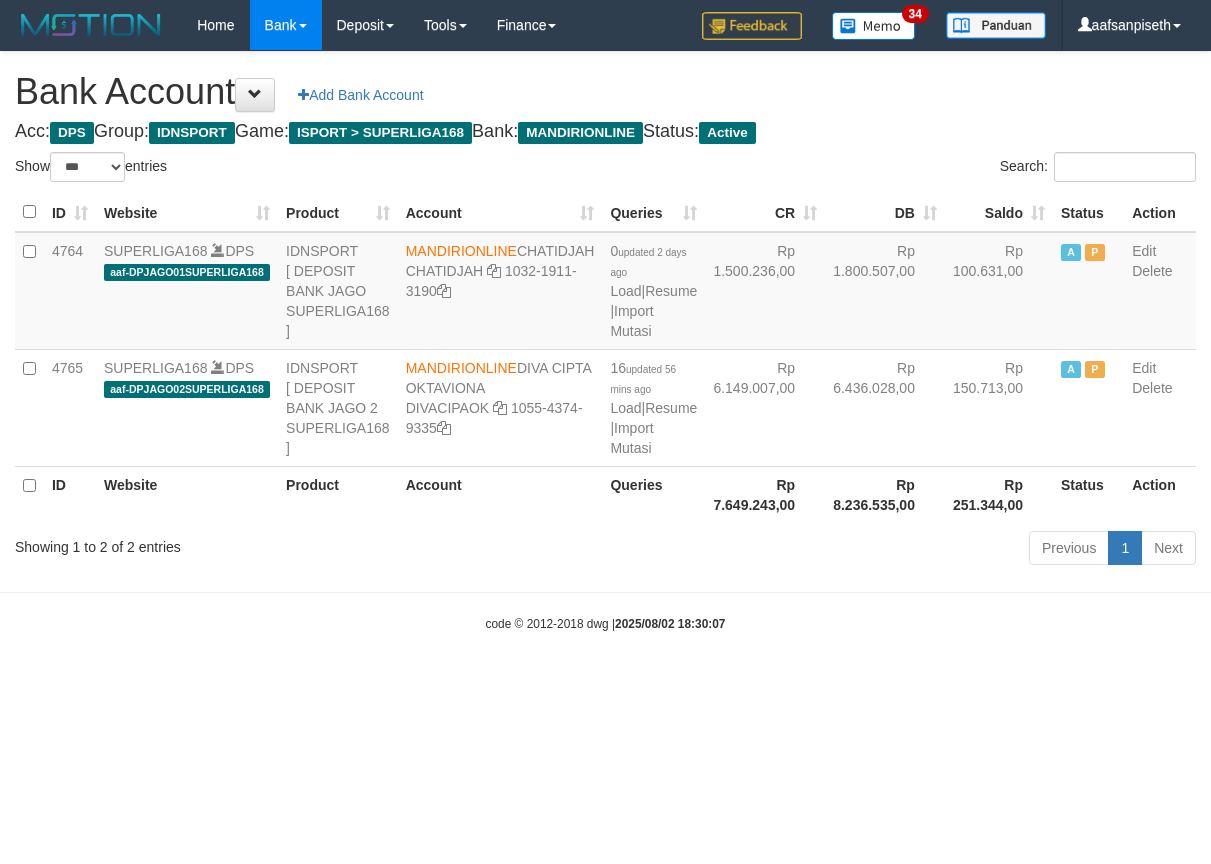 scroll, scrollTop: 0, scrollLeft: 0, axis: both 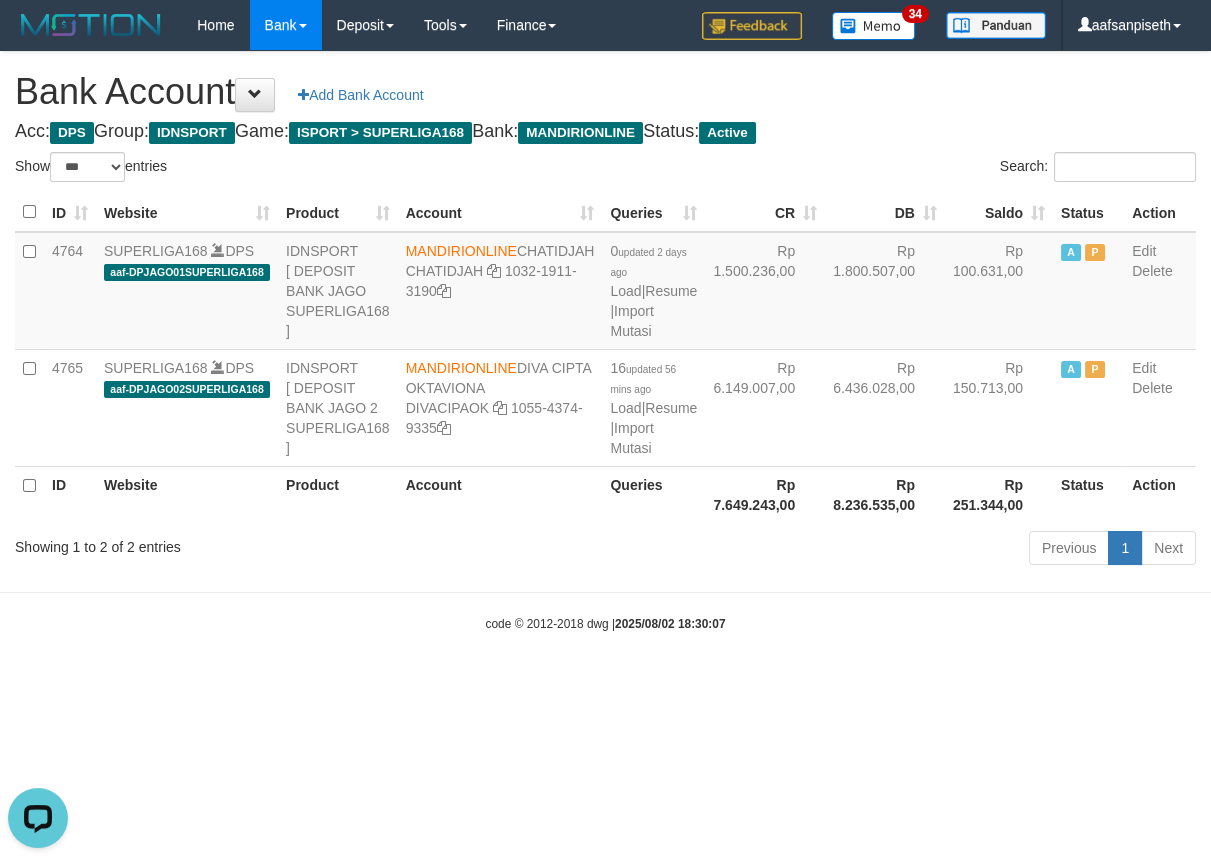 drag, startPoint x: 1026, startPoint y: 669, endPoint x: 1006, endPoint y: 694, distance: 32.01562 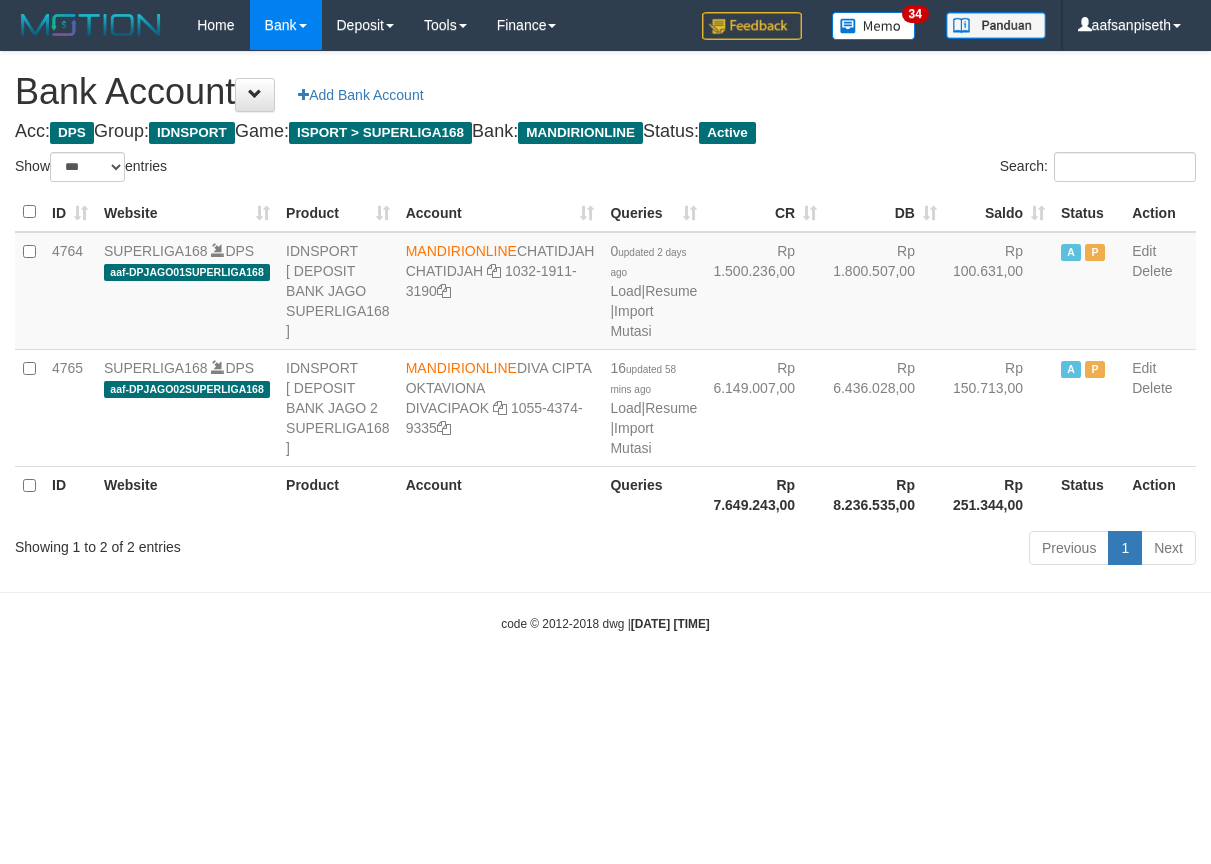 select on "***" 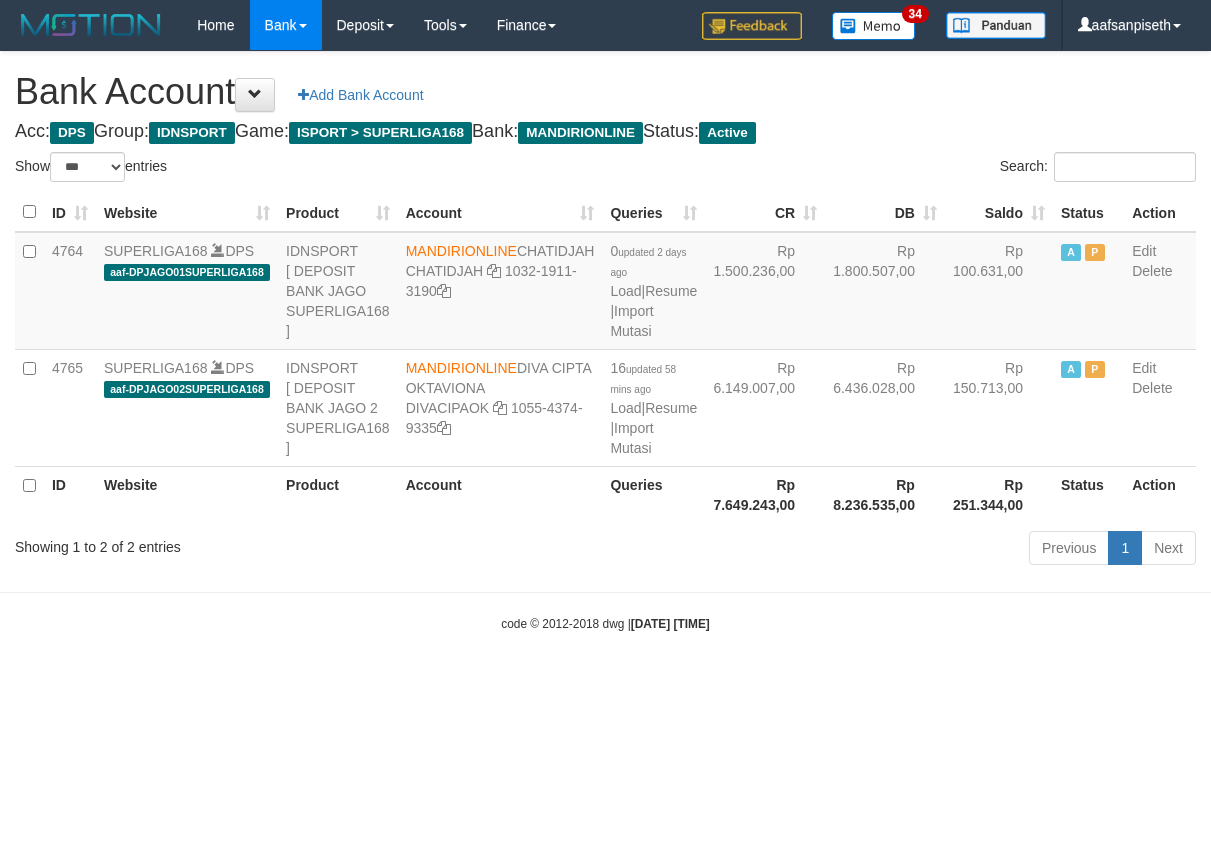 scroll, scrollTop: 0, scrollLeft: 0, axis: both 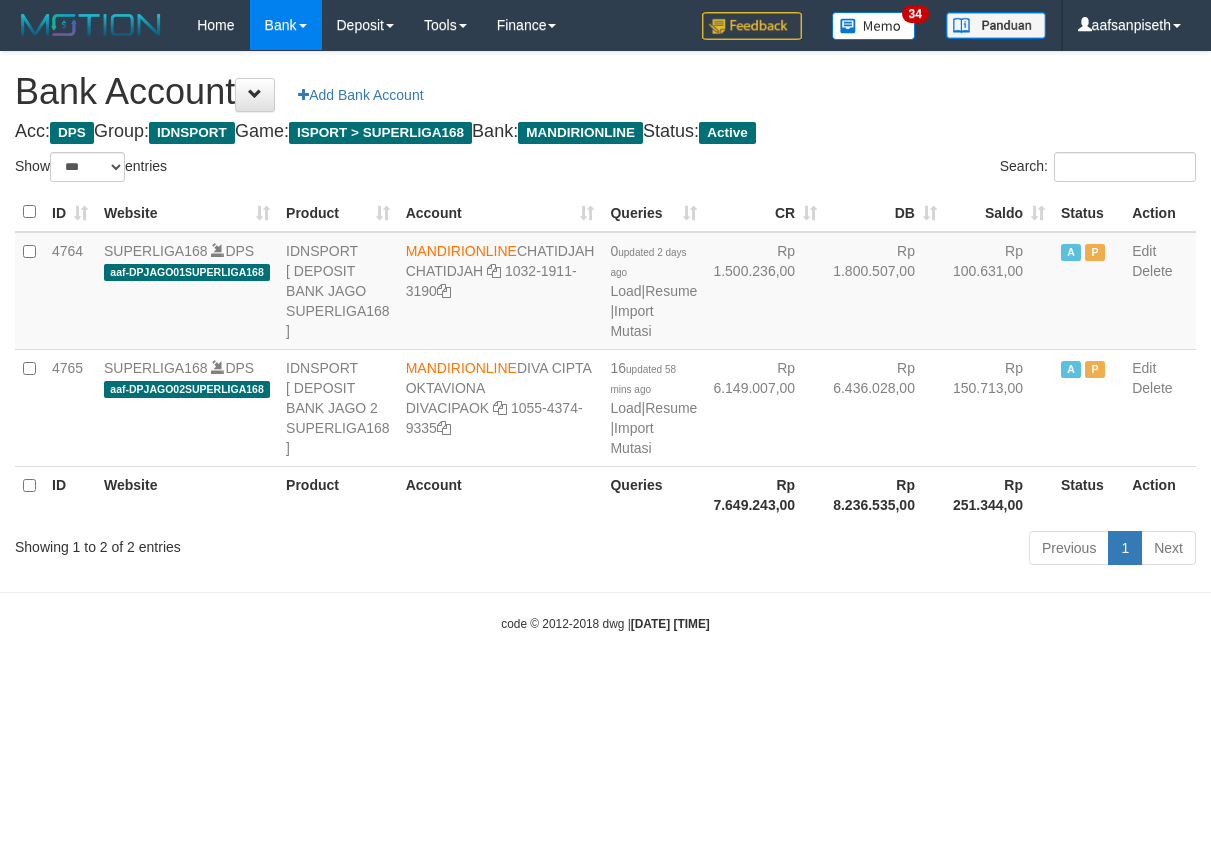 select on "***" 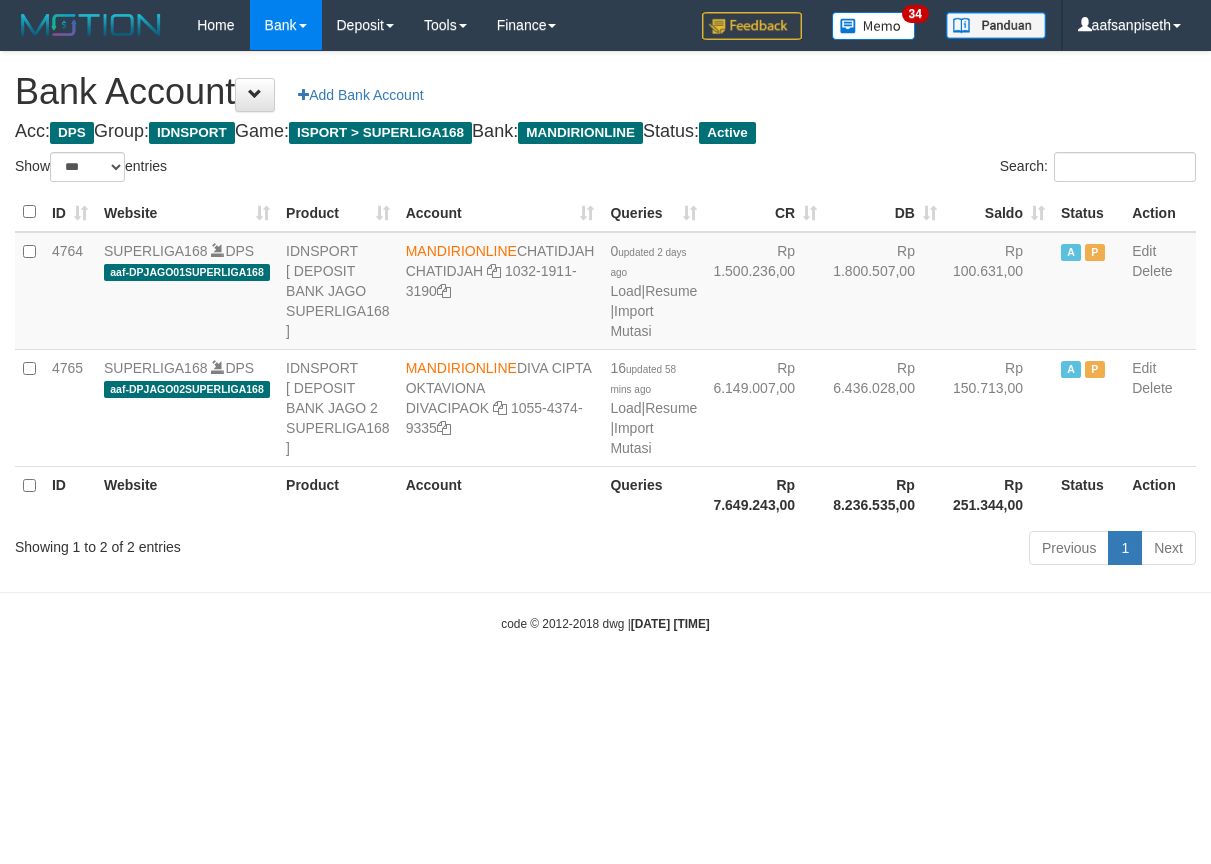 scroll, scrollTop: 0, scrollLeft: 0, axis: both 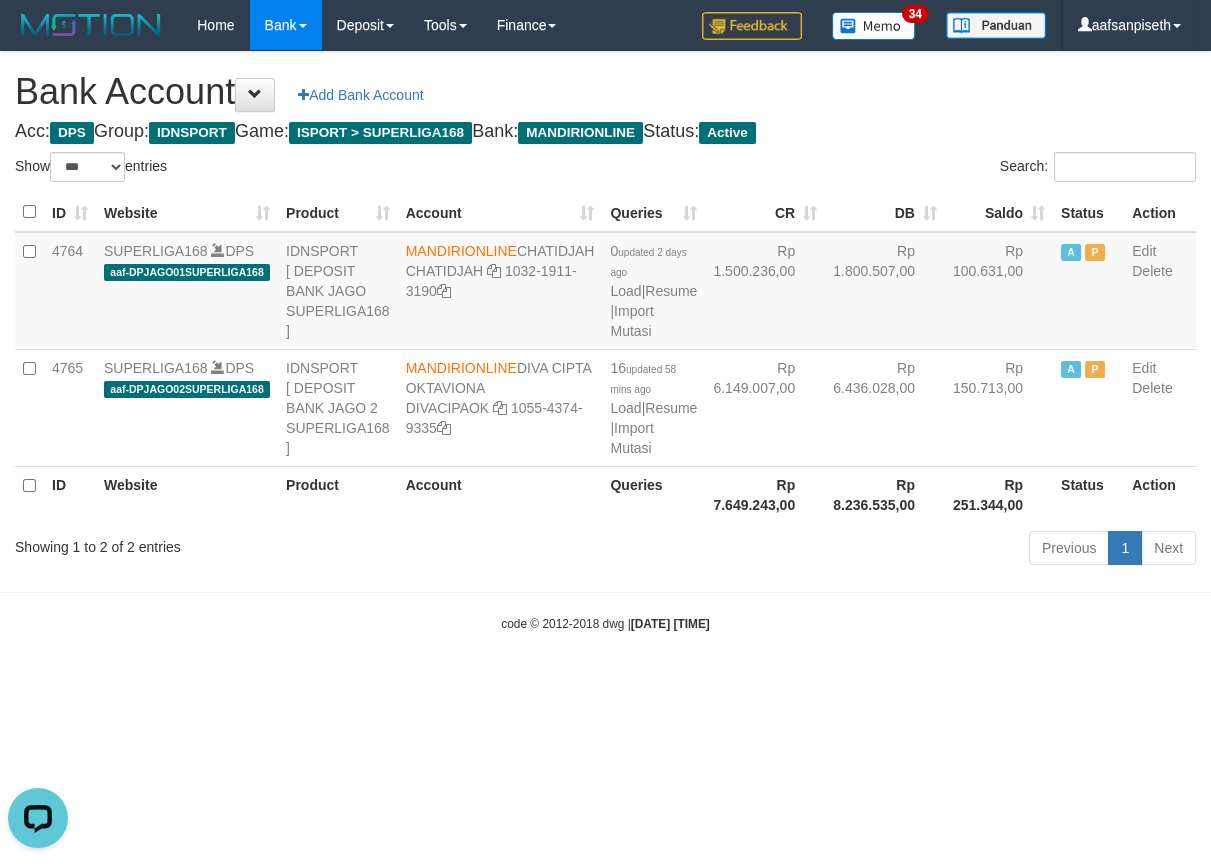 click on "Toggle navigation
Home
Bank
Account List
Load
By Website
Group
[ISPORT]													SUPERLIGA168
By Load Group (DPS)
34" at bounding box center [605, 341] 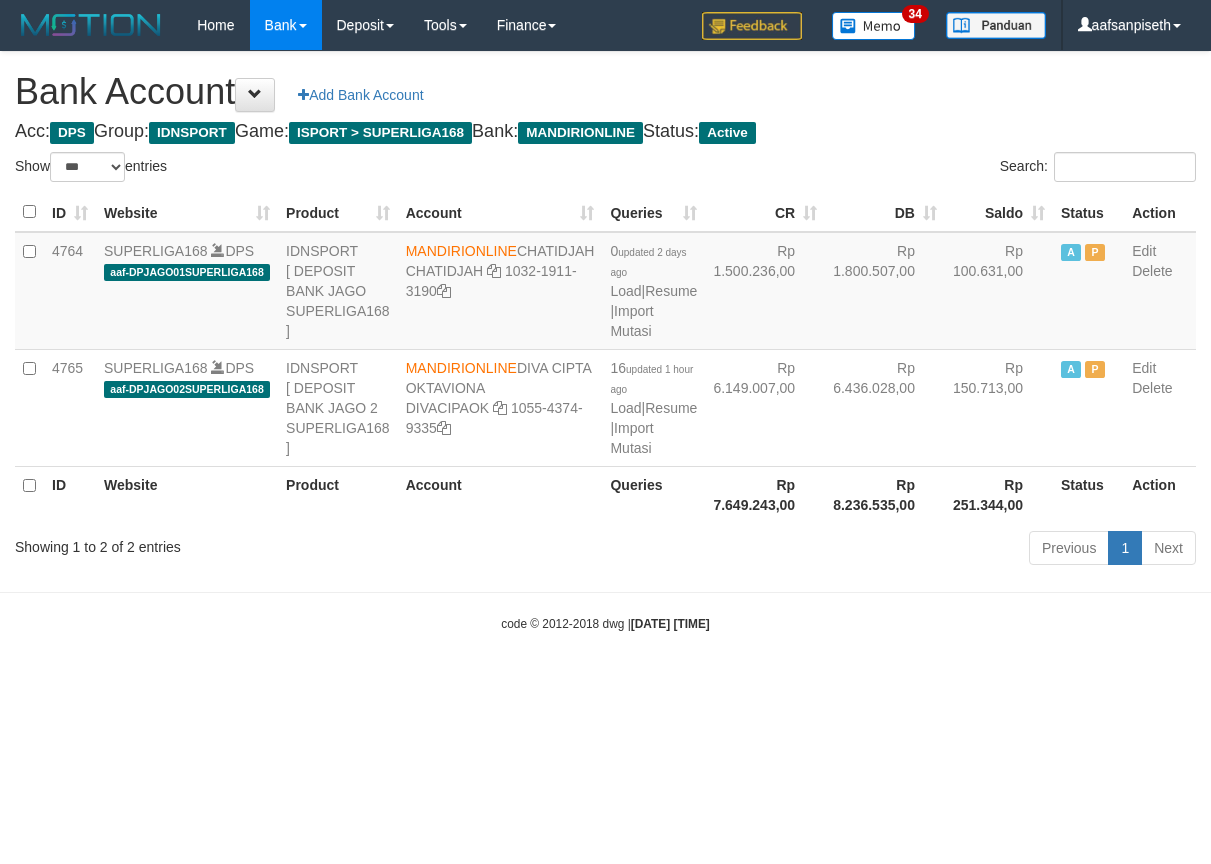 select on "***" 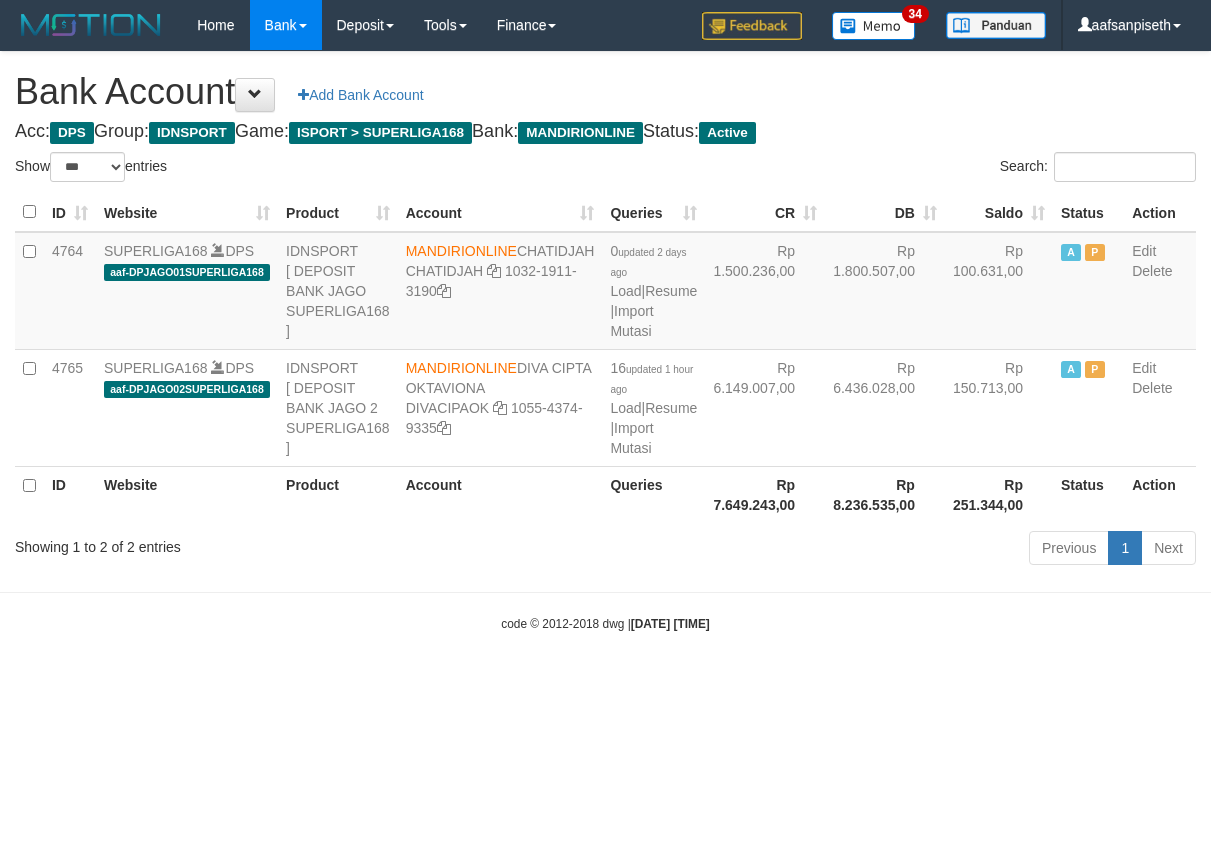 scroll, scrollTop: 0, scrollLeft: 0, axis: both 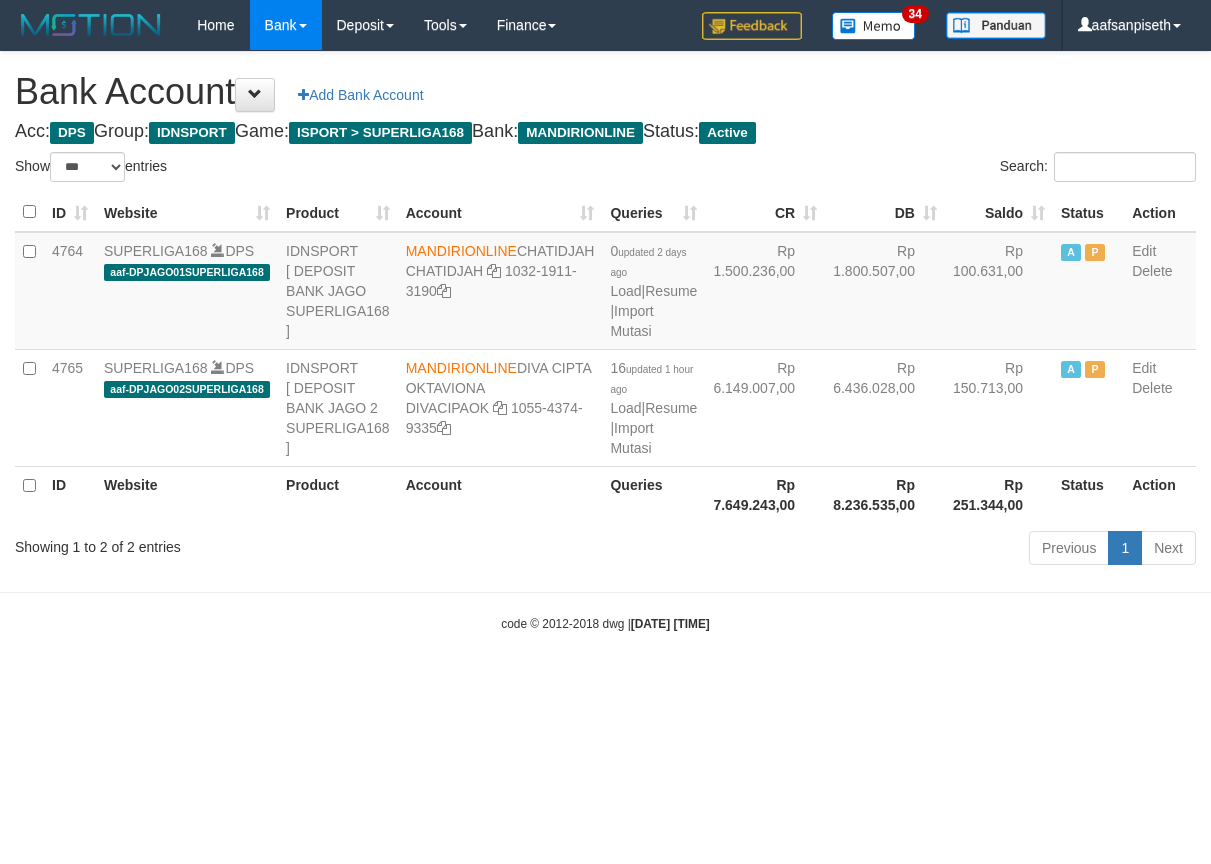 select on "***" 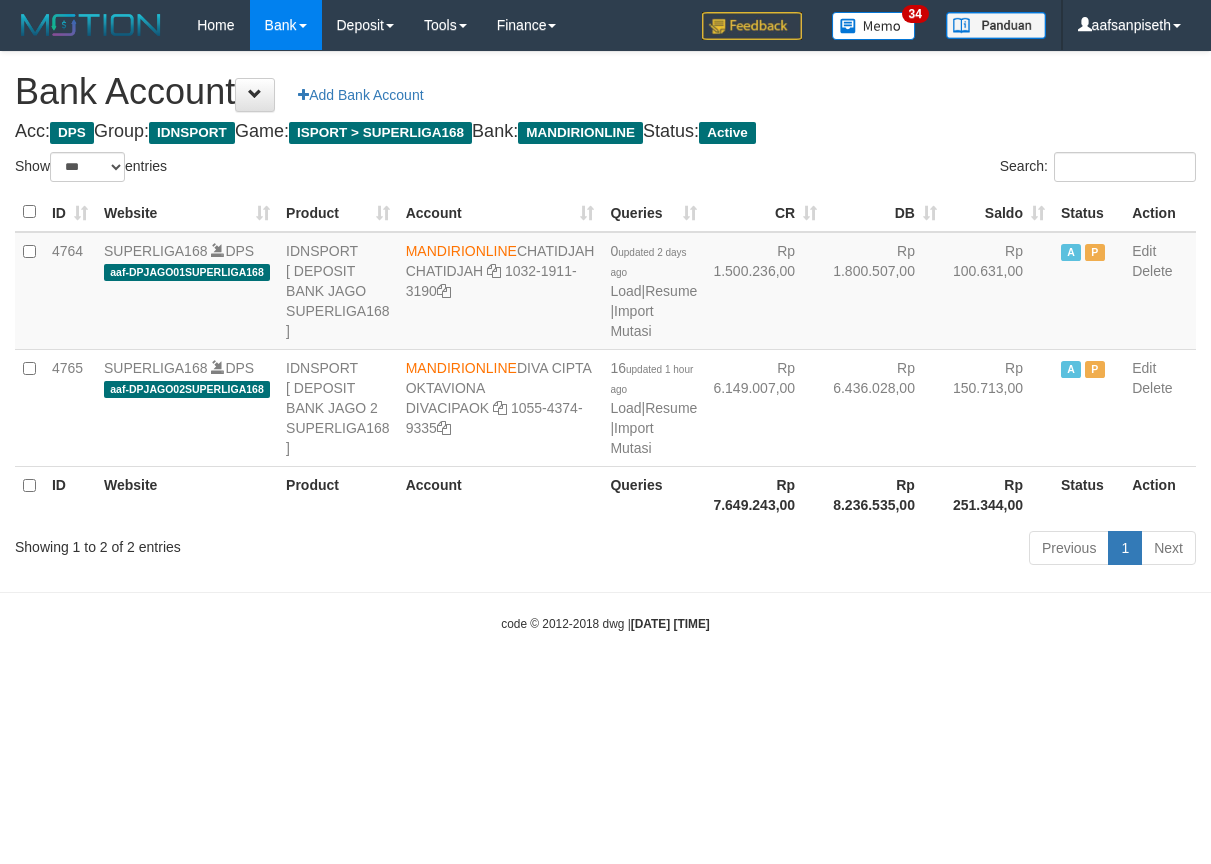 scroll, scrollTop: 0, scrollLeft: 0, axis: both 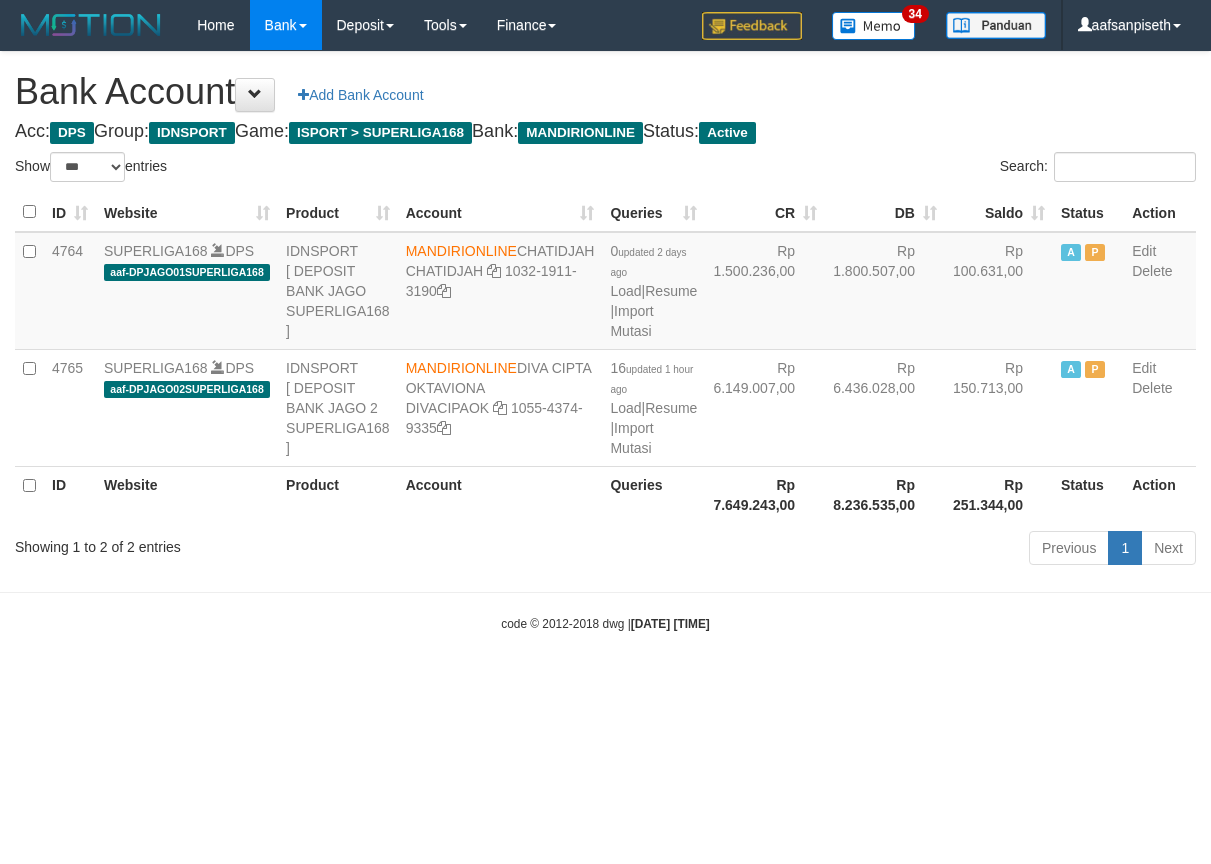 select on "***" 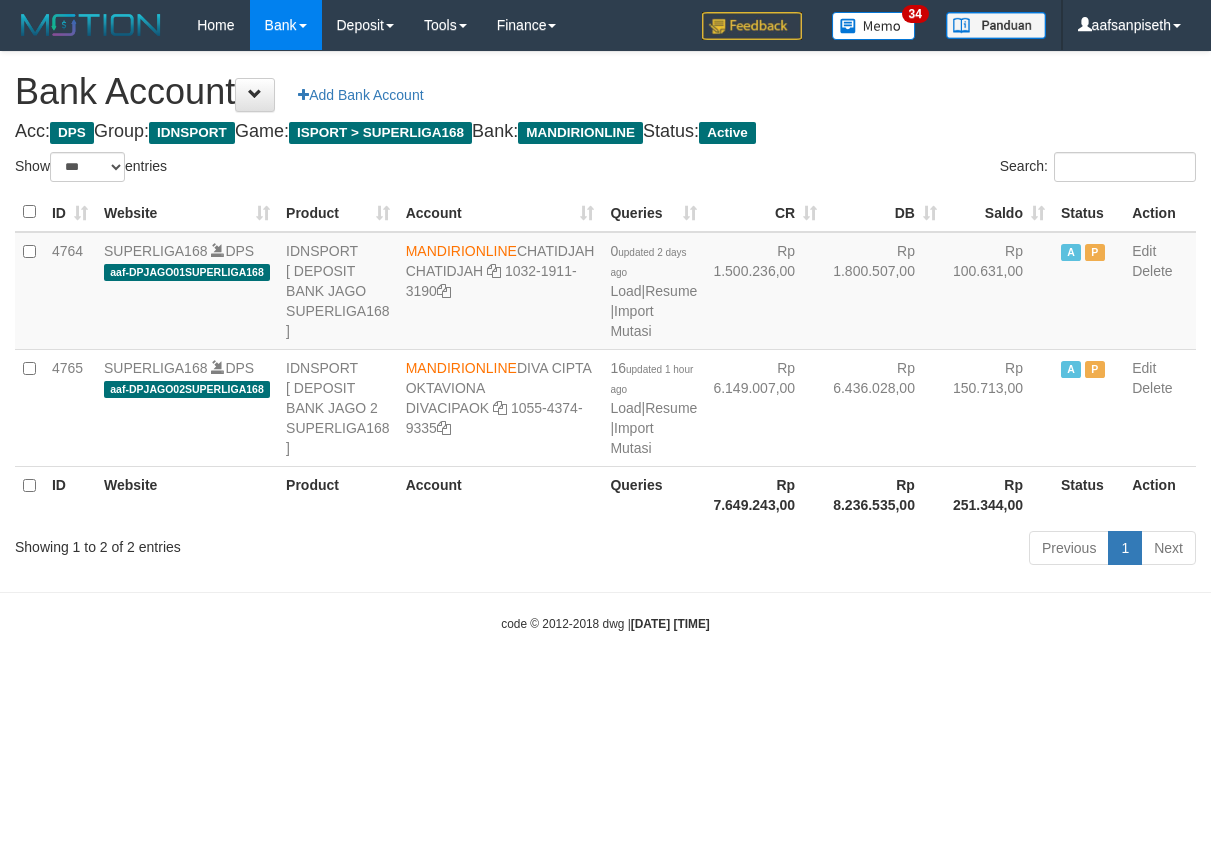 scroll, scrollTop: 0, scrollLeft: 0, axis: both 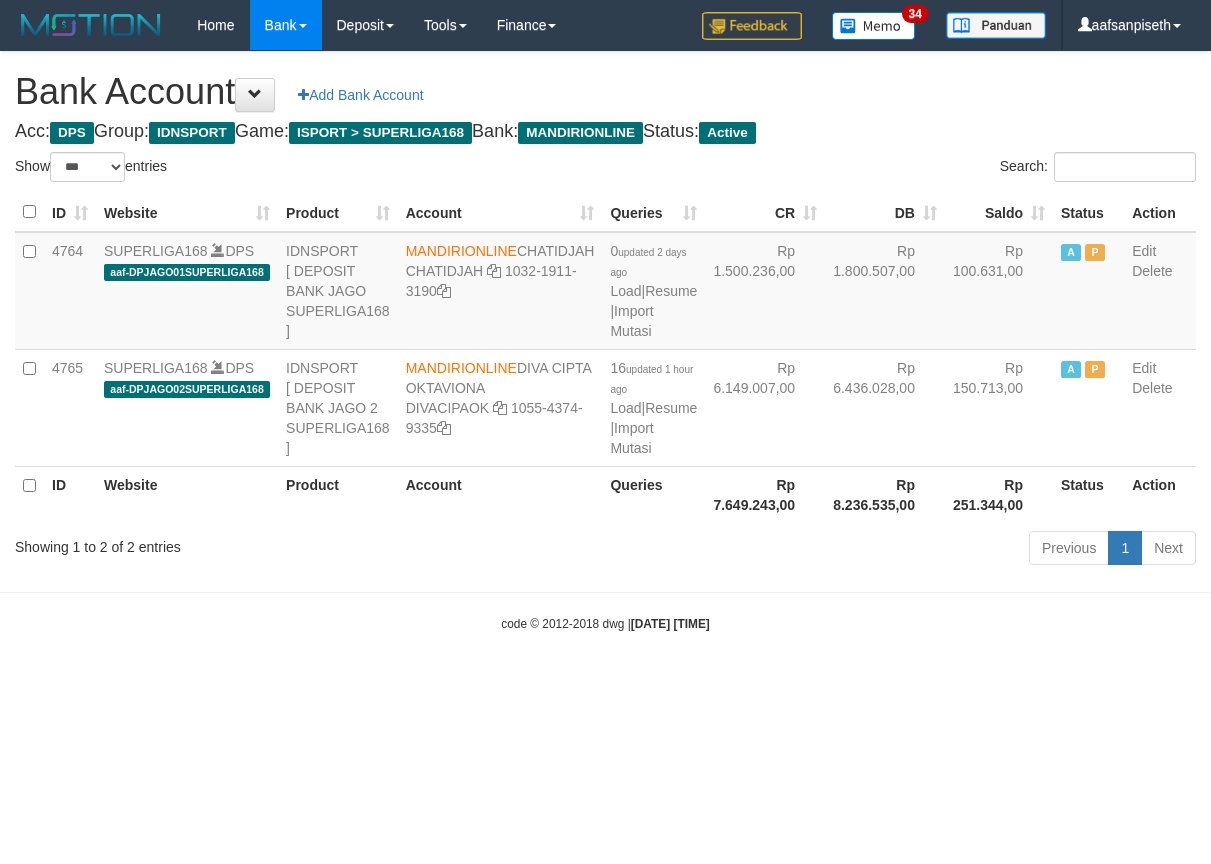 select on "***" 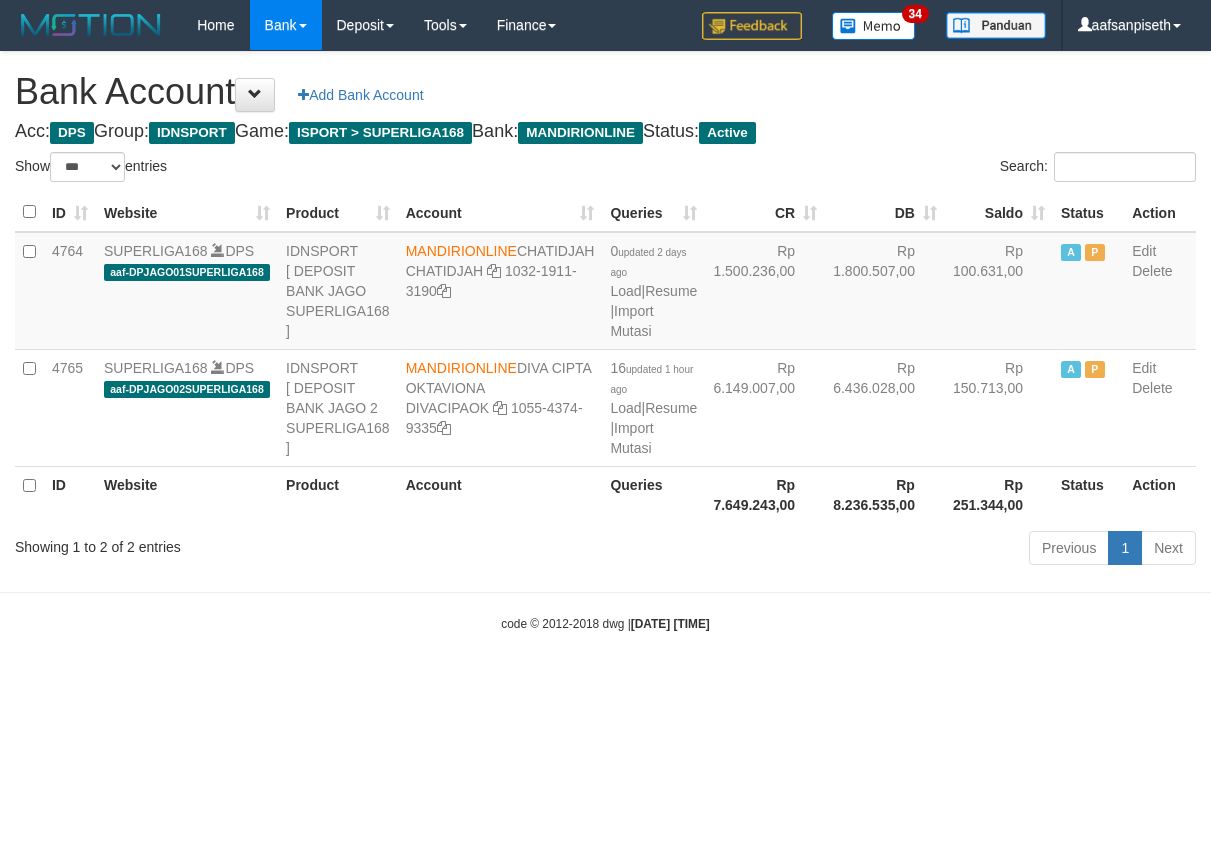scroll, scrollTop: 0, scrollLeft: 0, axis: both 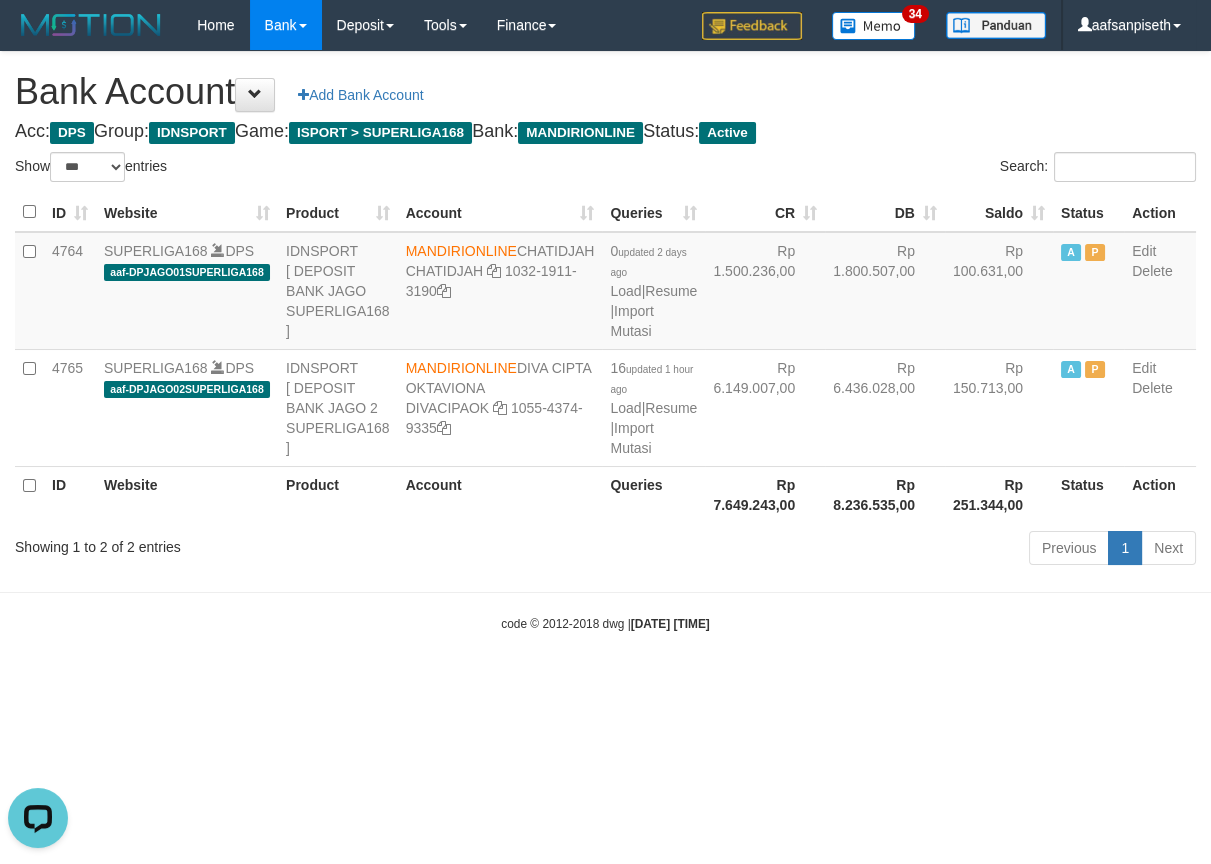 click on "code © 2012-2018 dwg |  2025/08/02 18:38:23" at bounding box center (605, 623) 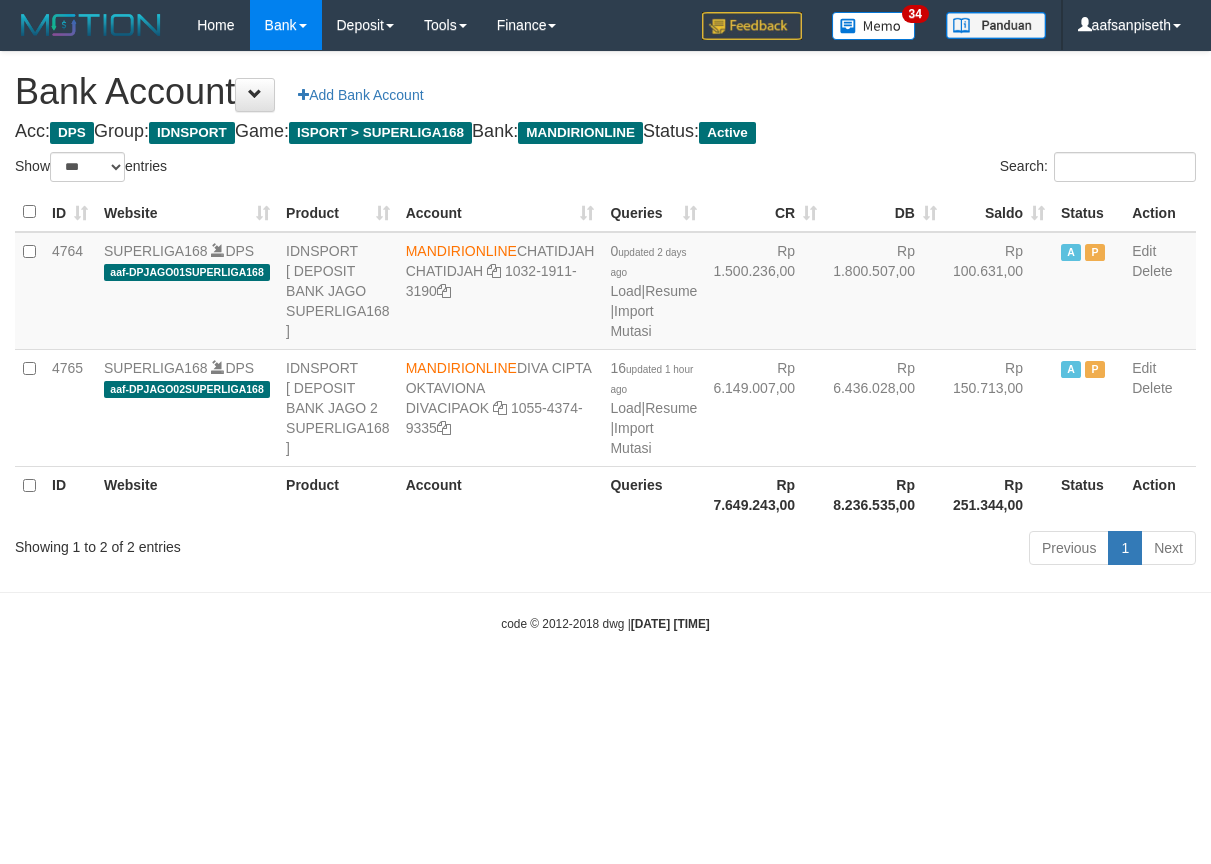 select on "***" 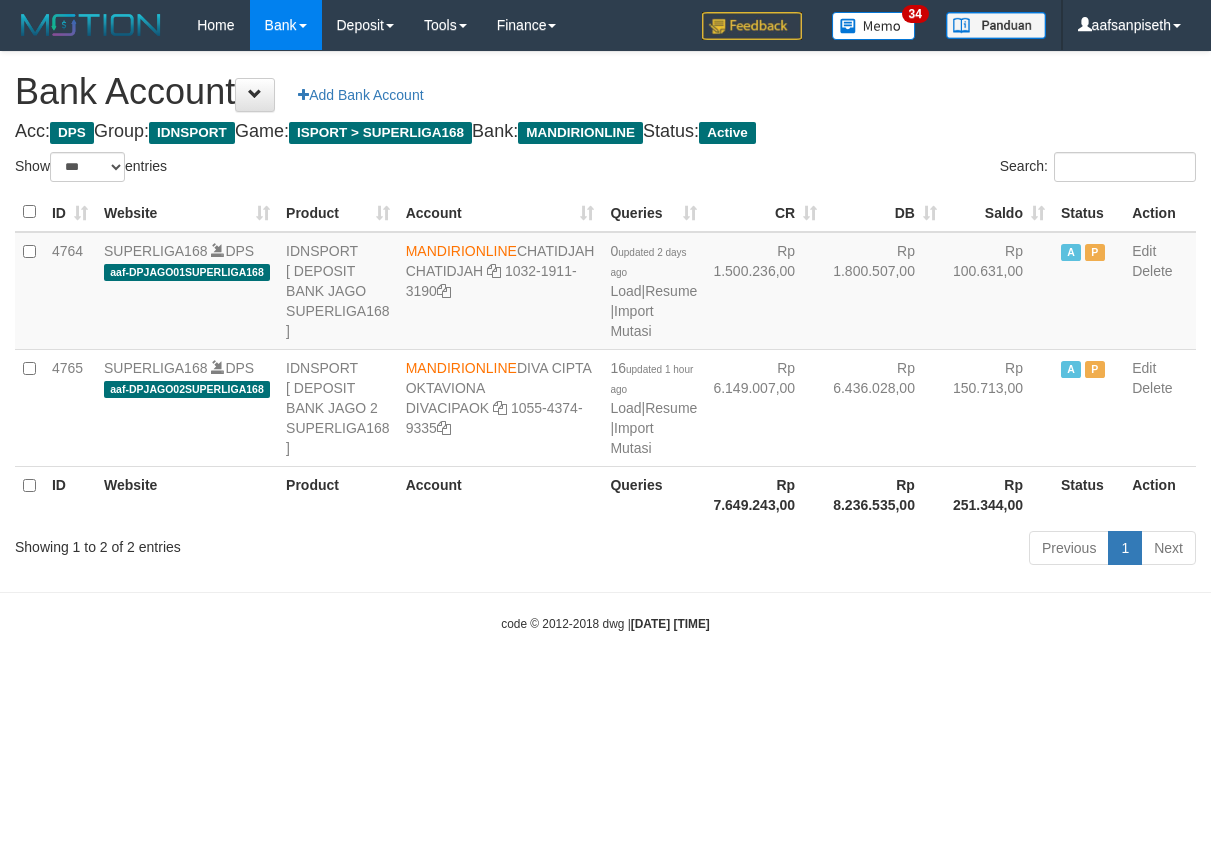 scroll, scrollTop: 0, scrollLeft: 0, axis: both 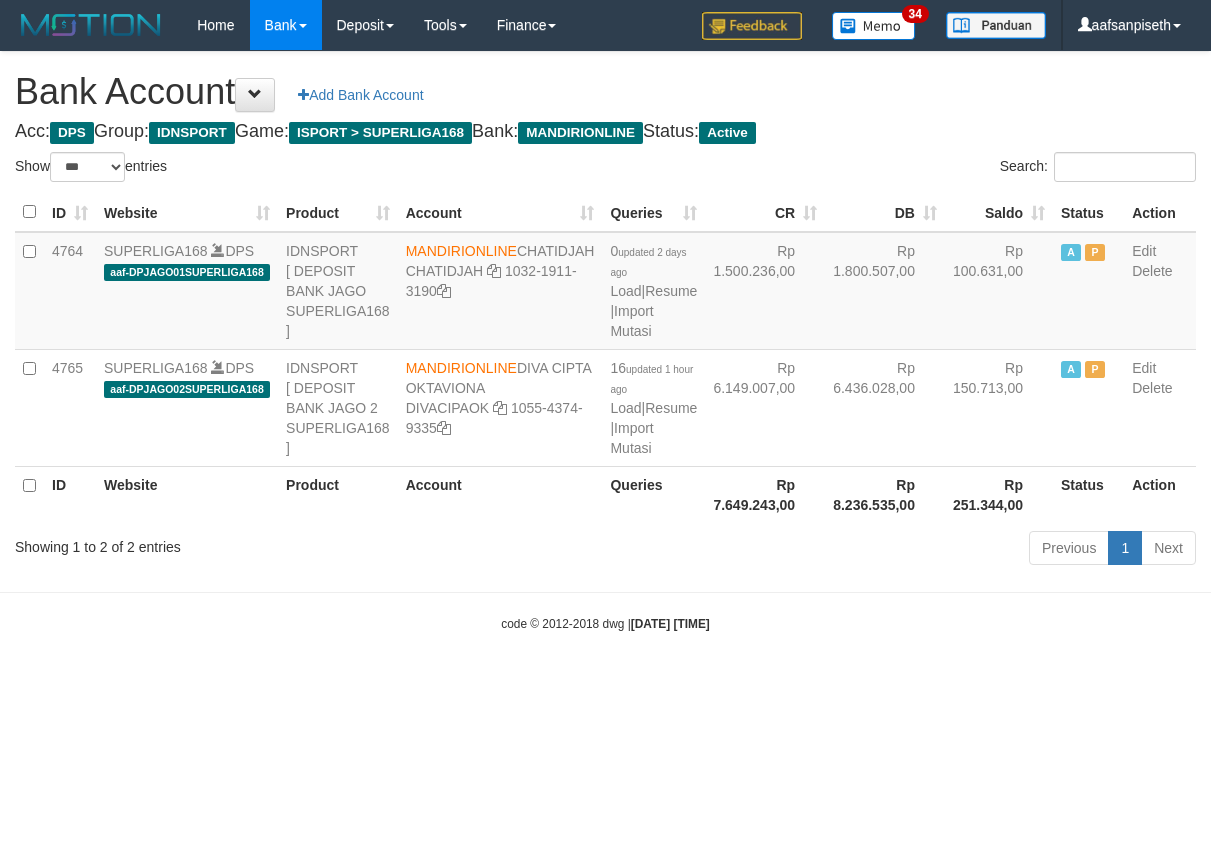 select on "***" 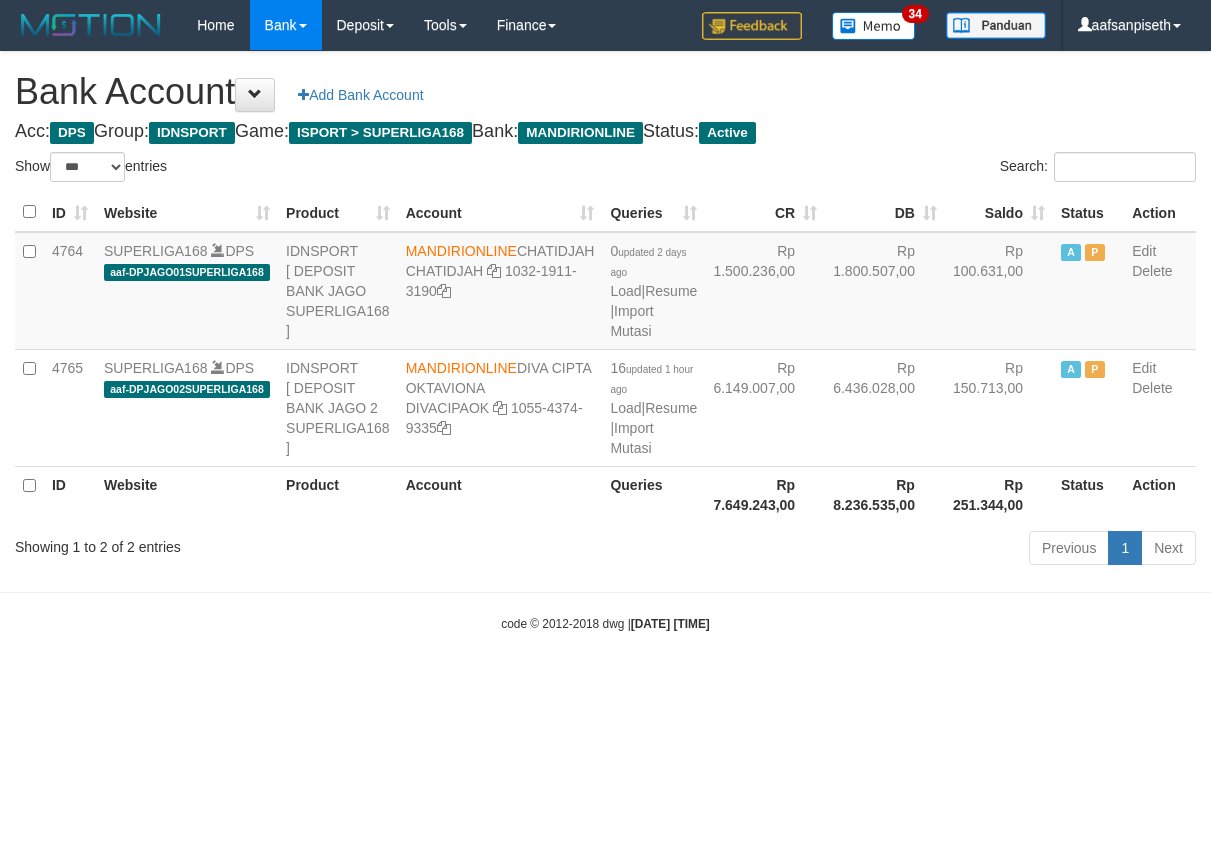 scroll, scrollTop: 0, scrollLeft: 0, axis: both 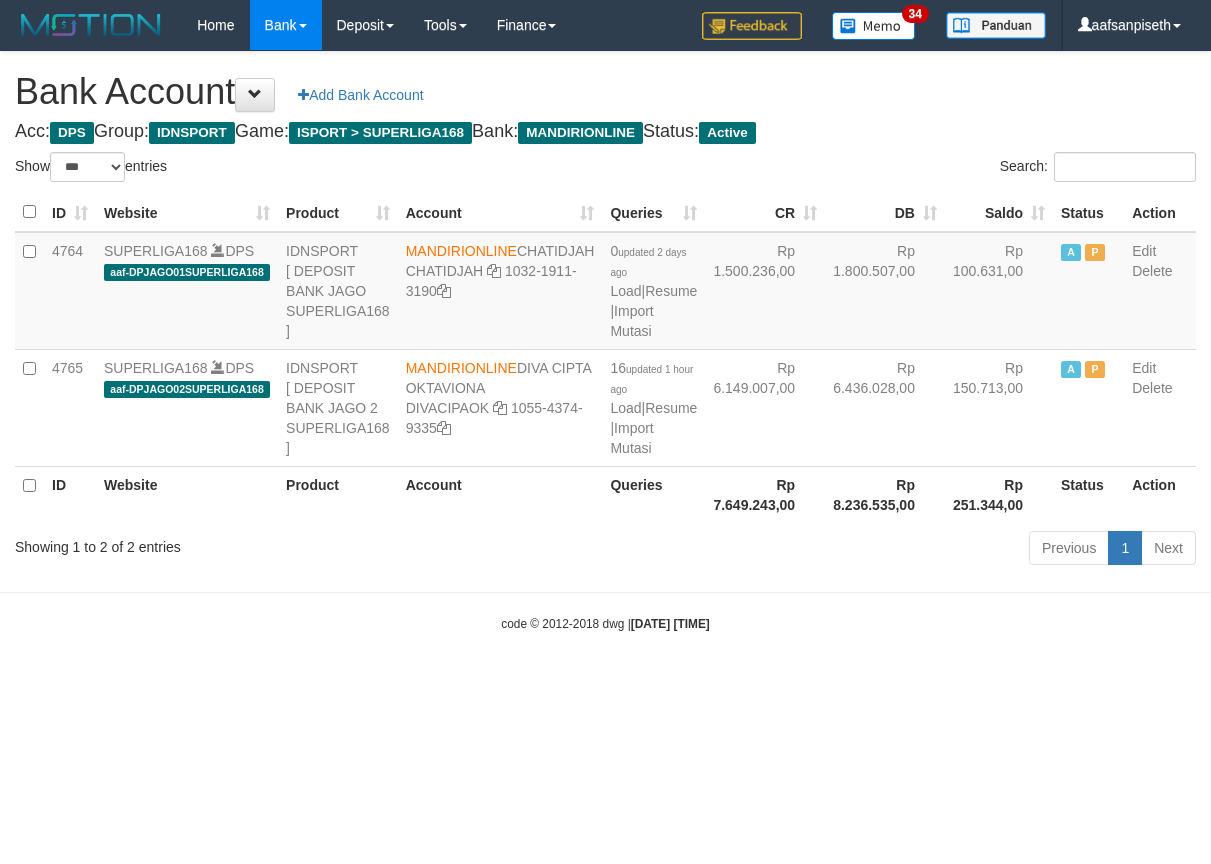 select on "***" 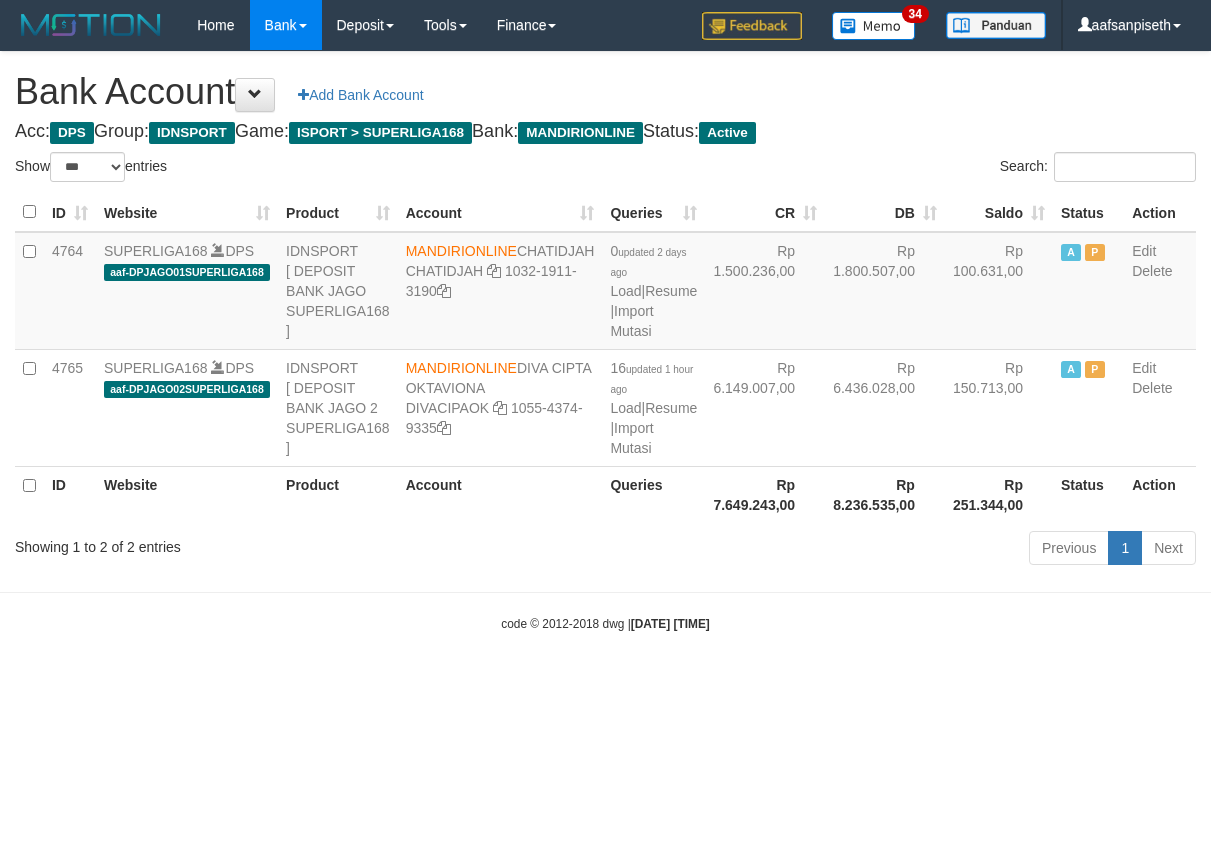 scroll, scrollTop: 0, scrollLeft: 0, axis: both 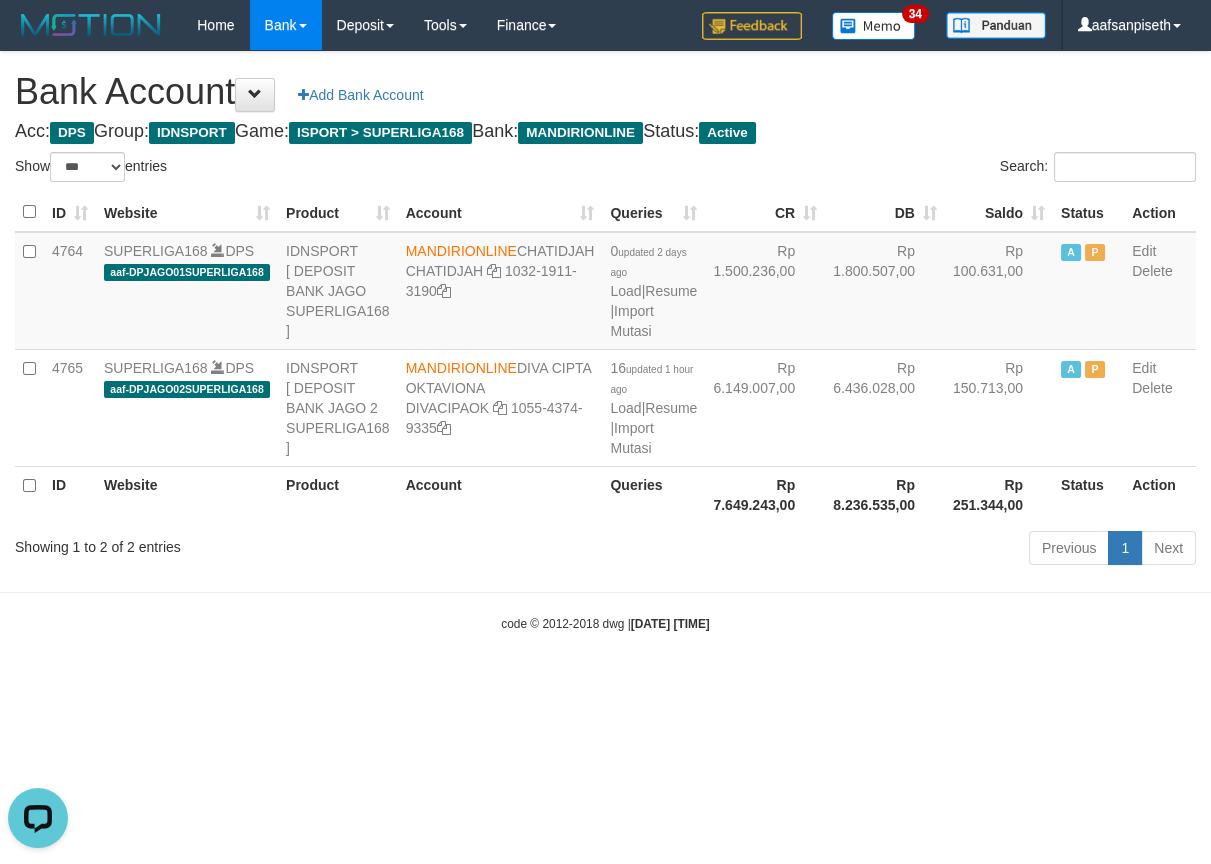 click on "Toggle navigation
Home
Bank
Account List
Load
By Website
Group
[ISPORT]													SUPERLIGA168
By Load Group (DPS)
34" at bounding box center (605, 341) 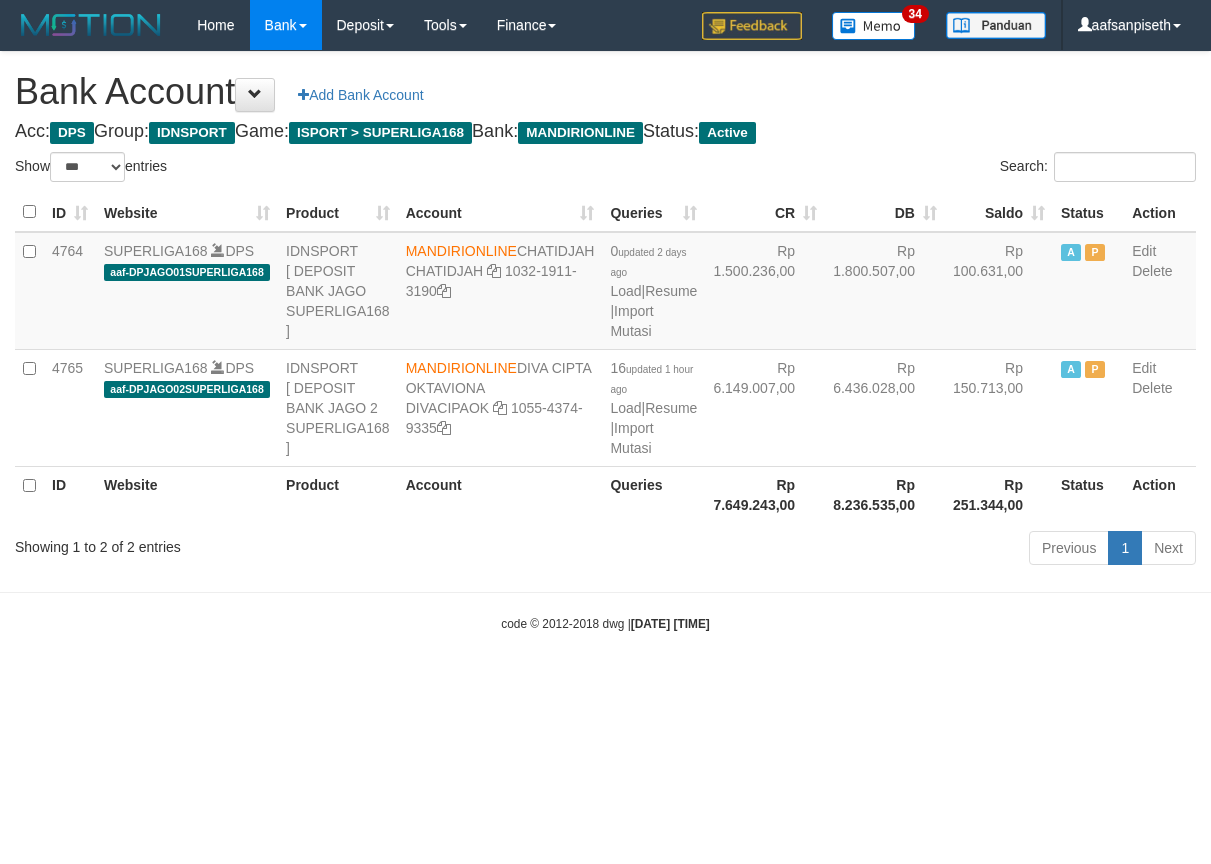 select on "***" 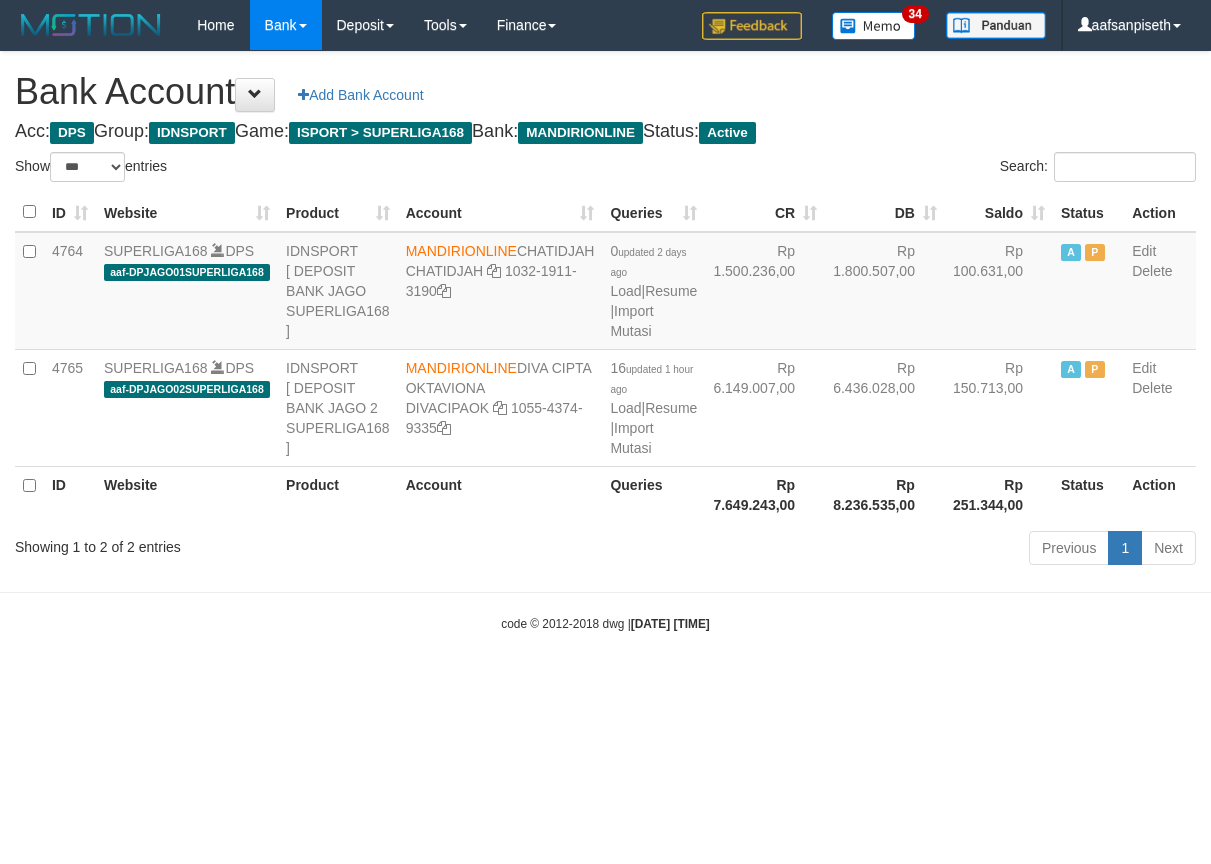 scroll, scrollTop: 0, scrollLeft: 0, axis: both 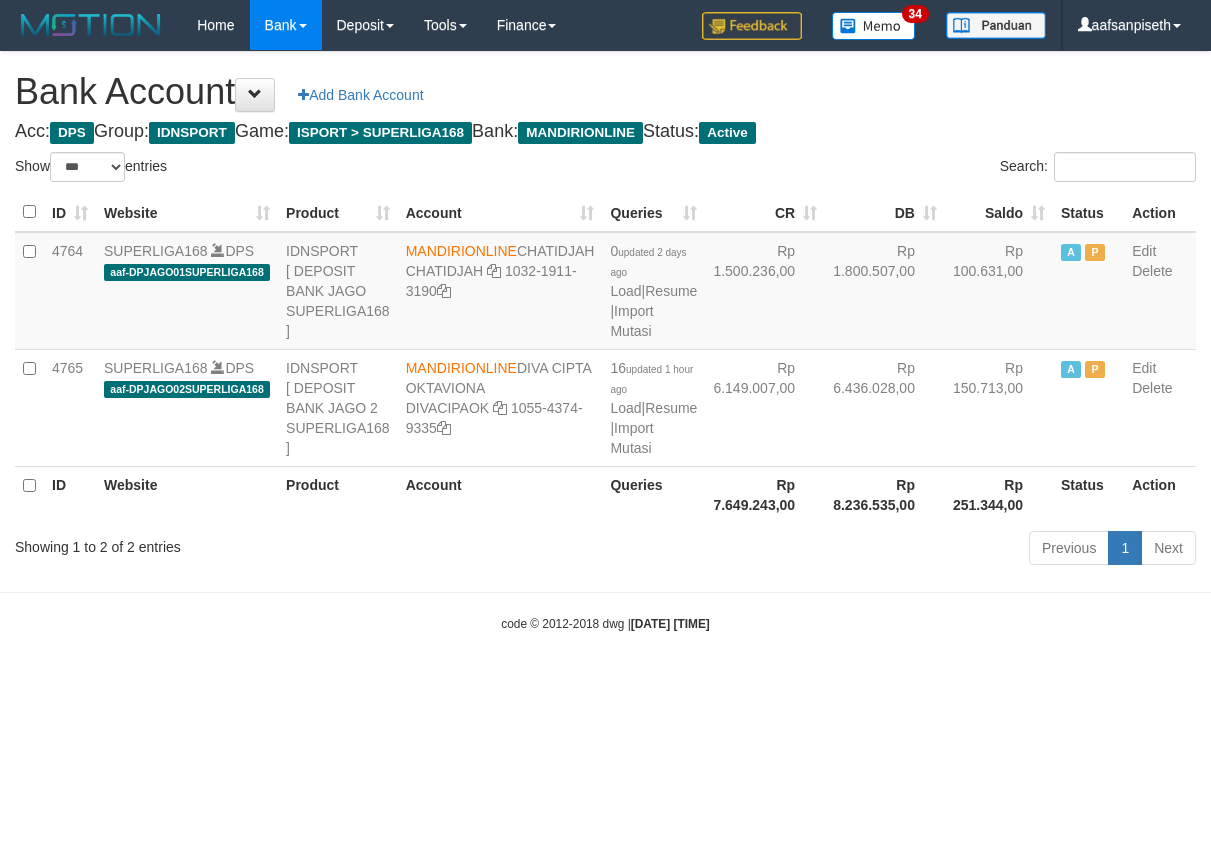 select on "***" 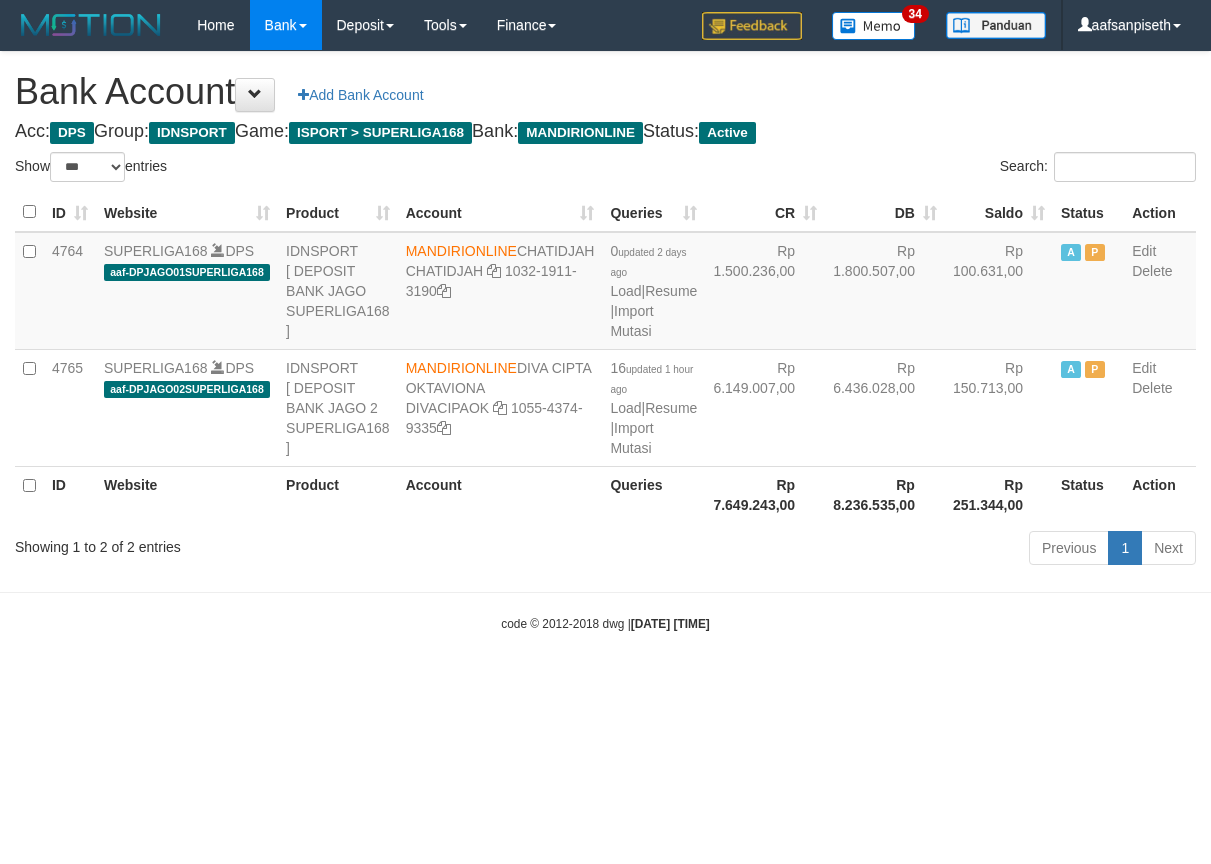 scroll, scrollTop: 0, scrollLeft: 0, axis: both 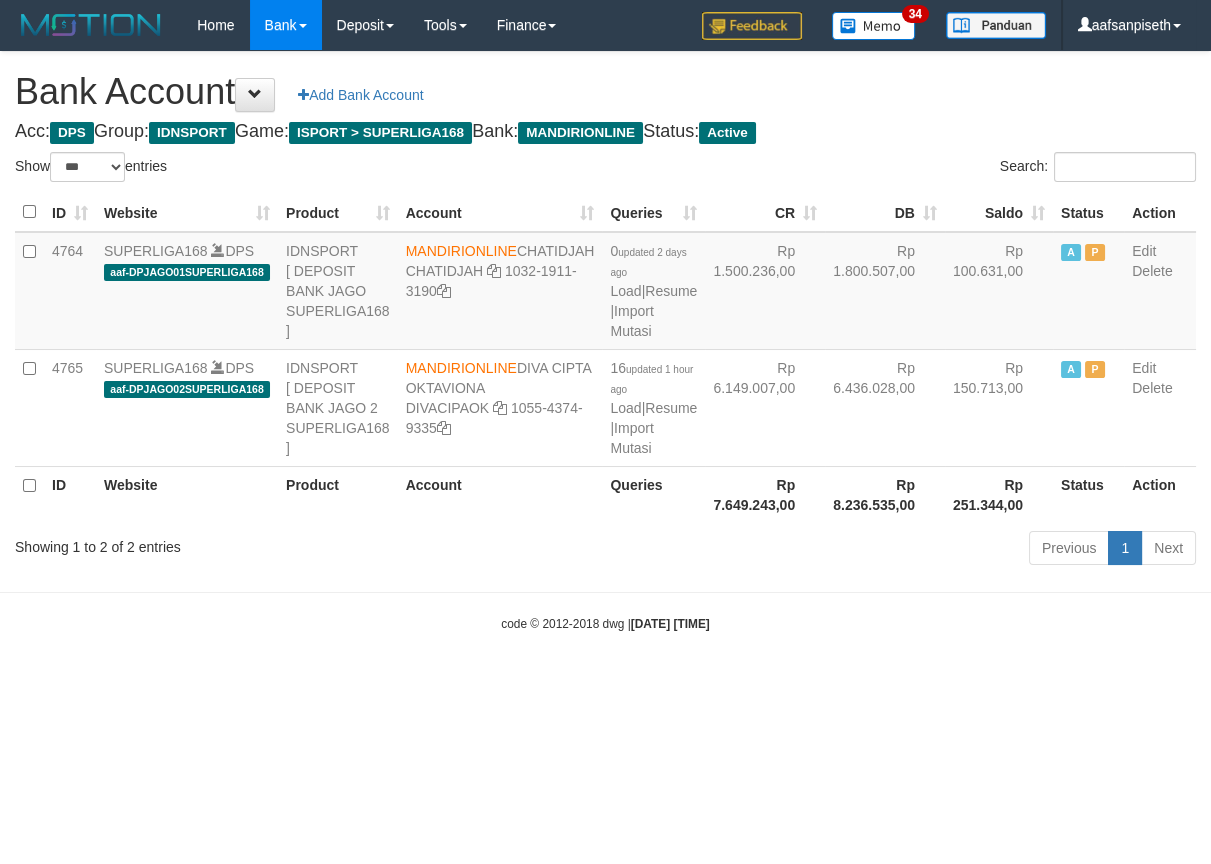 click on "Toggle navigation
Home
Bank
Account List
Load
By Website
Group
[ISPORT]													SUPERLIGA168
By Load Group (DPS)" at bounding box center (605, 341) 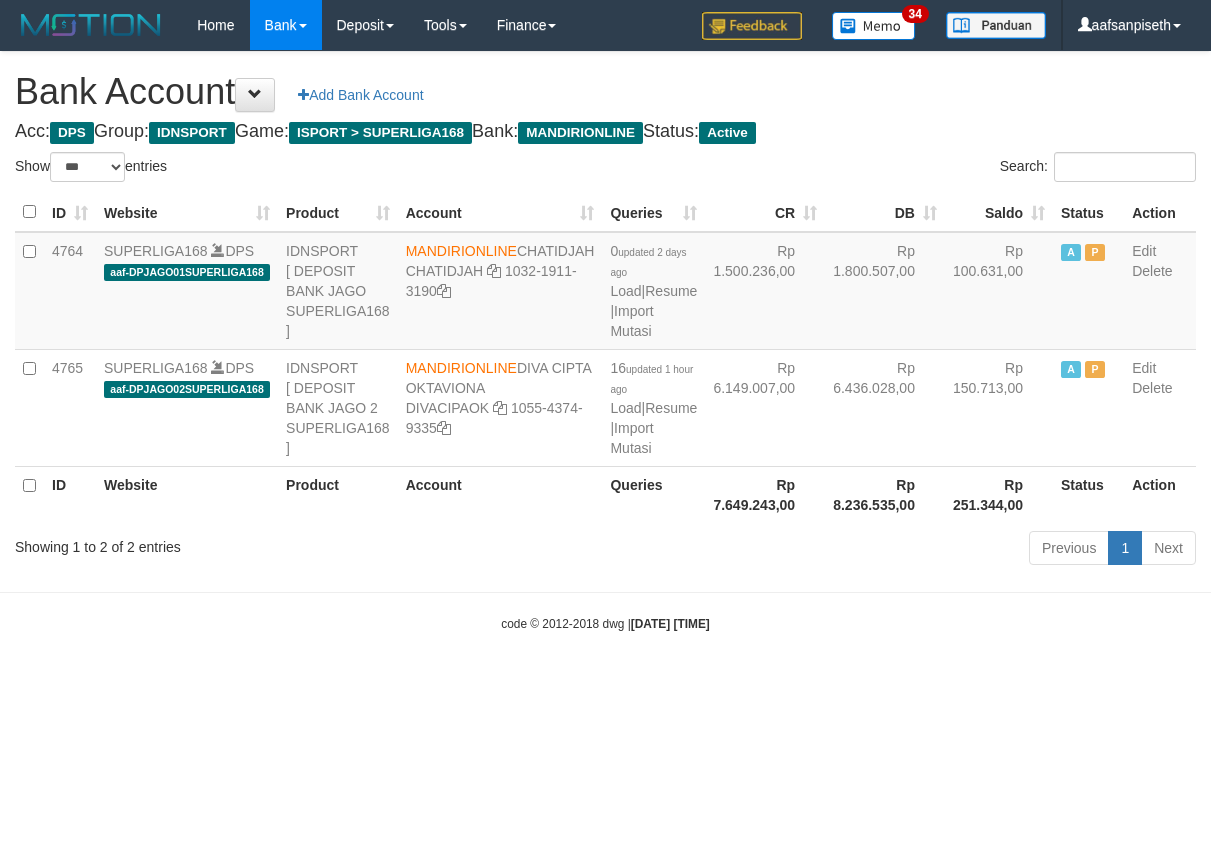 select on "***" 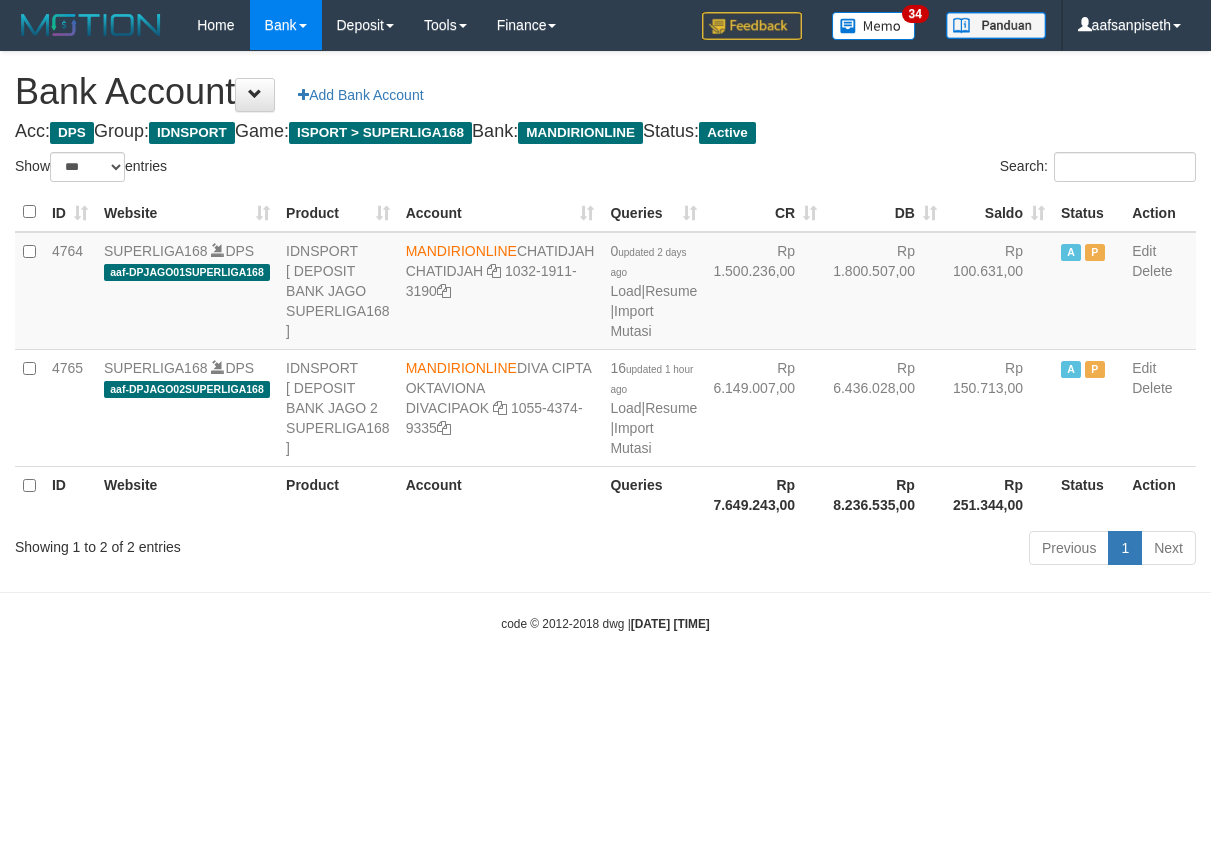 scroll, scrollTop: 0, scrollLeft: 0, axis: both 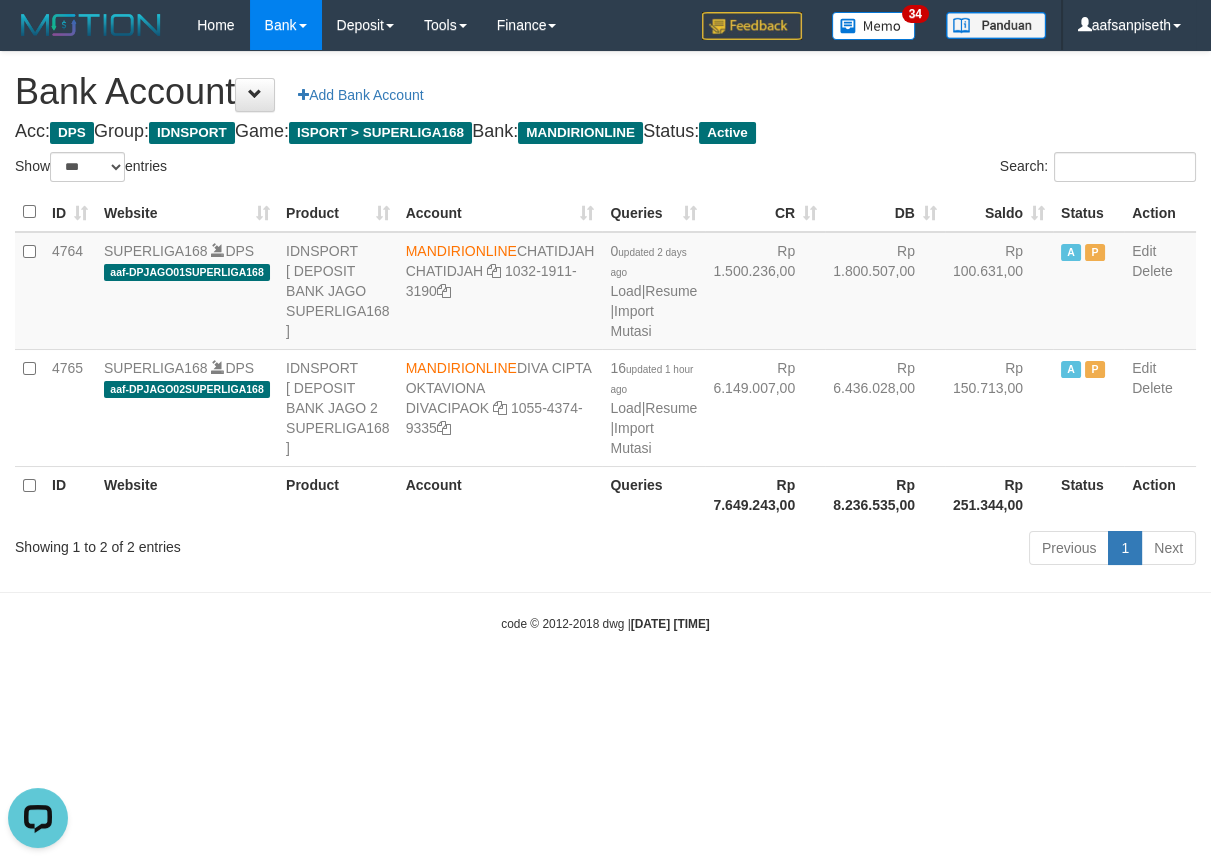 click on "Toggle navigation
Home
Bank
Account List
Load
By Website
Group
[ISPORT]													SUPERLIGA168
By Load Group (DPS)" at bounding box center (605, 341) 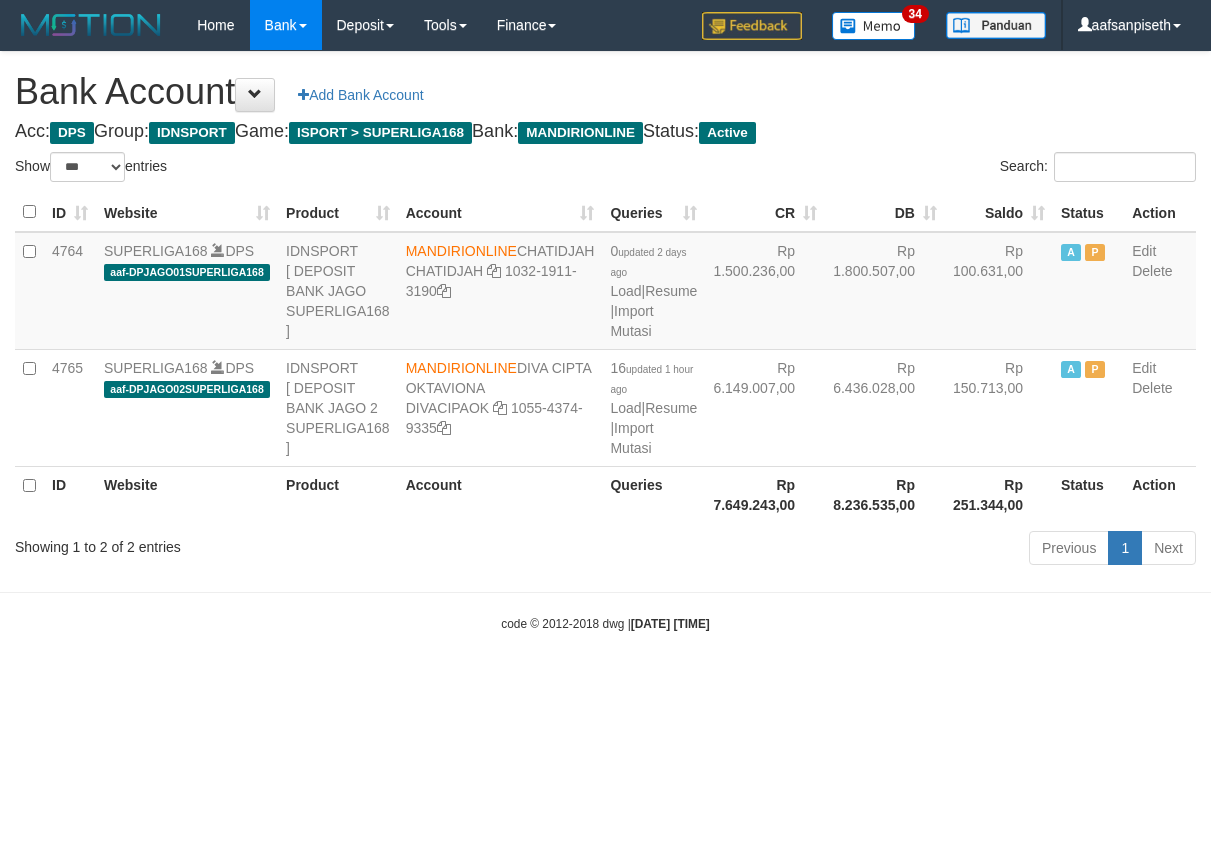 select on "***" 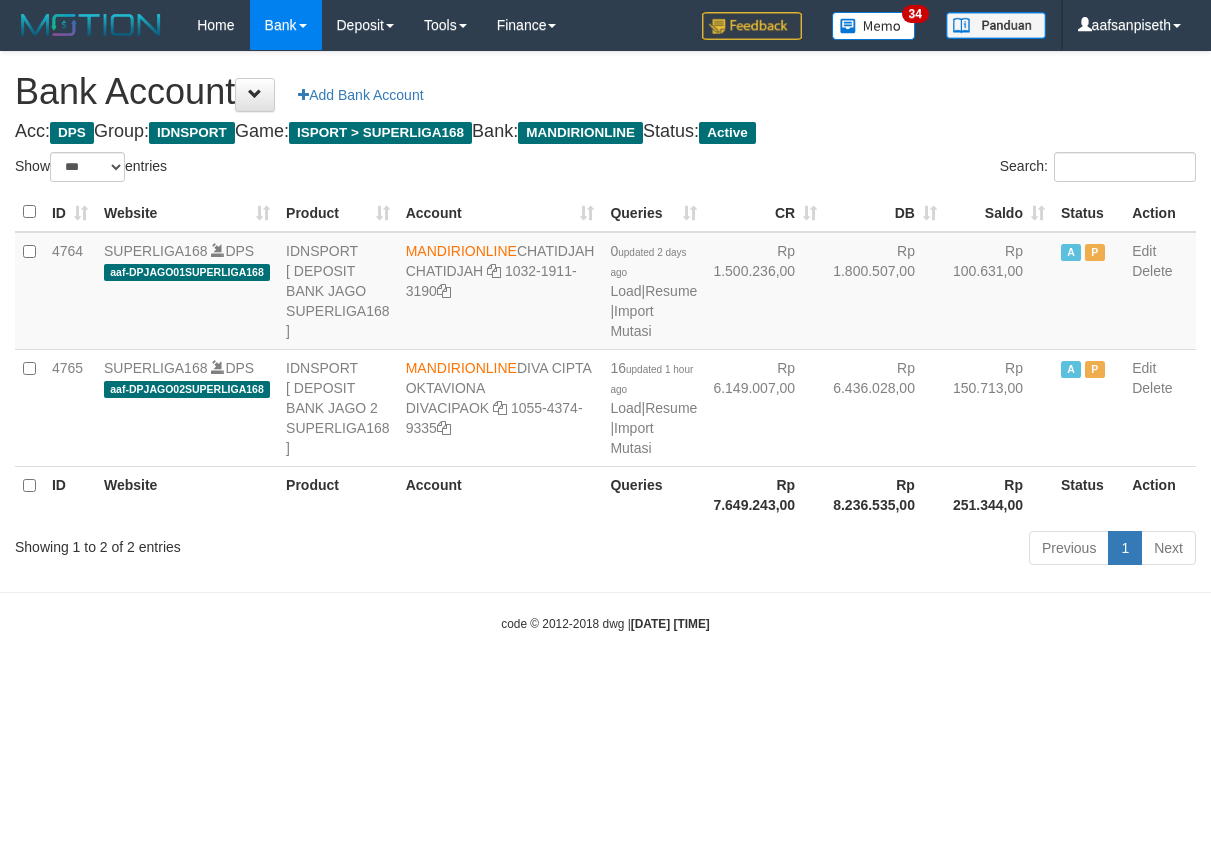 scroll, scrollTop: 0, scrollLeft: 0, axis: both 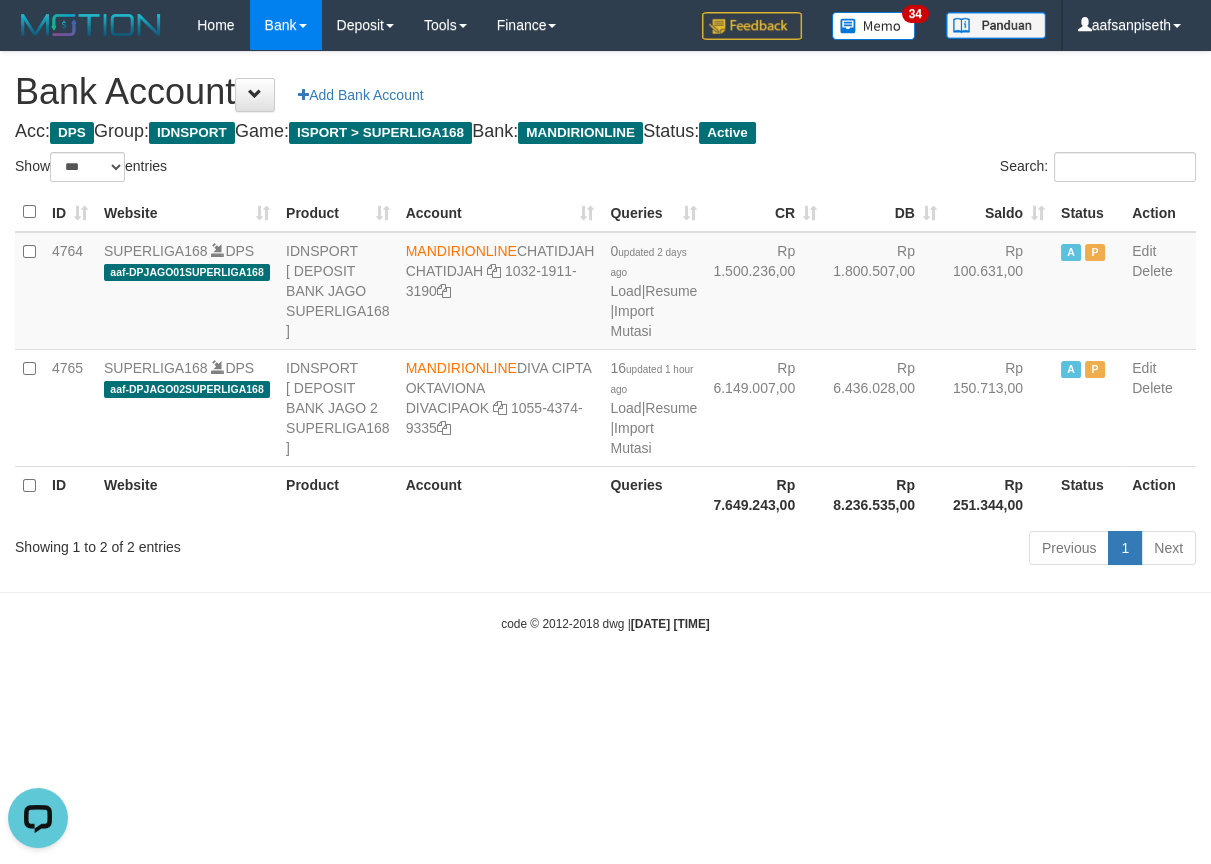 click on "Toggle navigation
Home
Bank
Account List
Load
By Website
Group
[ISPORT]													SUPERLIGA168
By Load Group (DPS)
34" at bounding box center [605, 341] 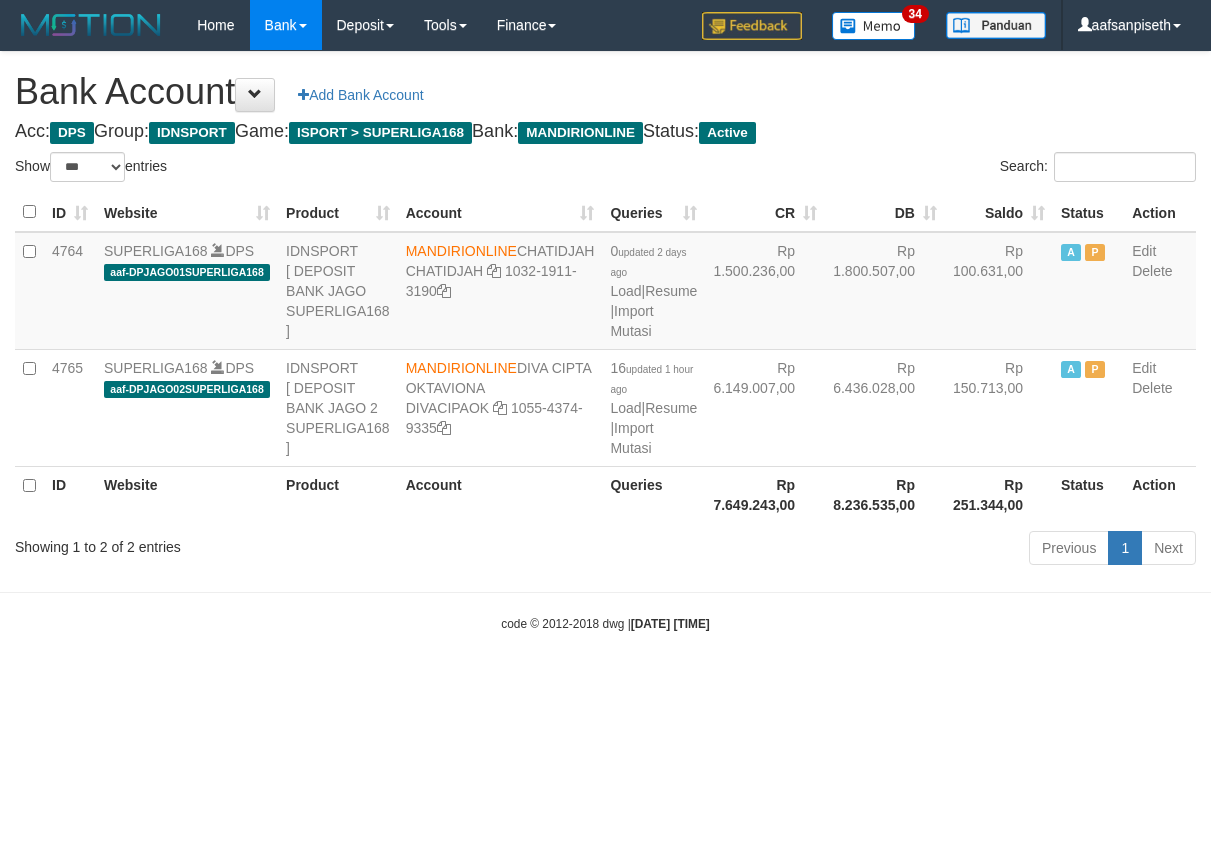 select on "***" 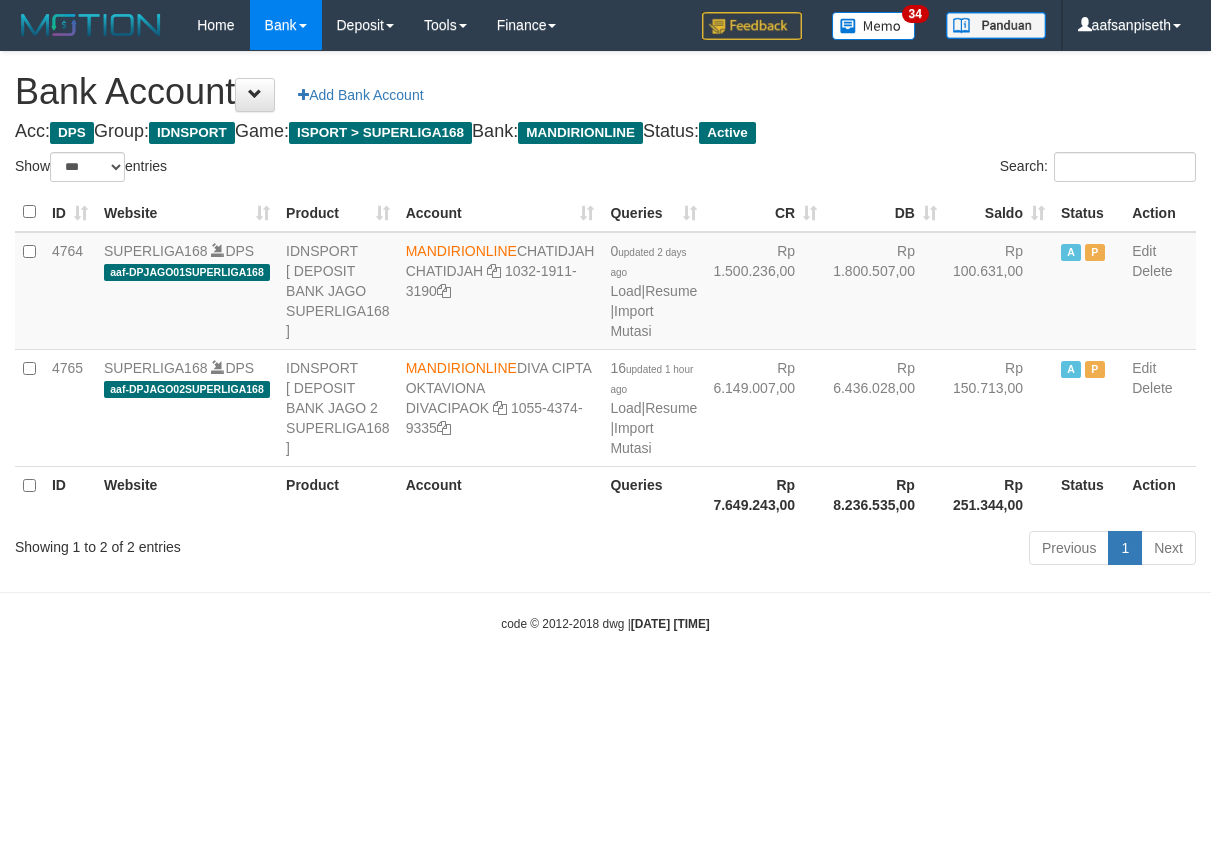 scroll, scrollTop: 0, scrollLeft: 0, axis: both 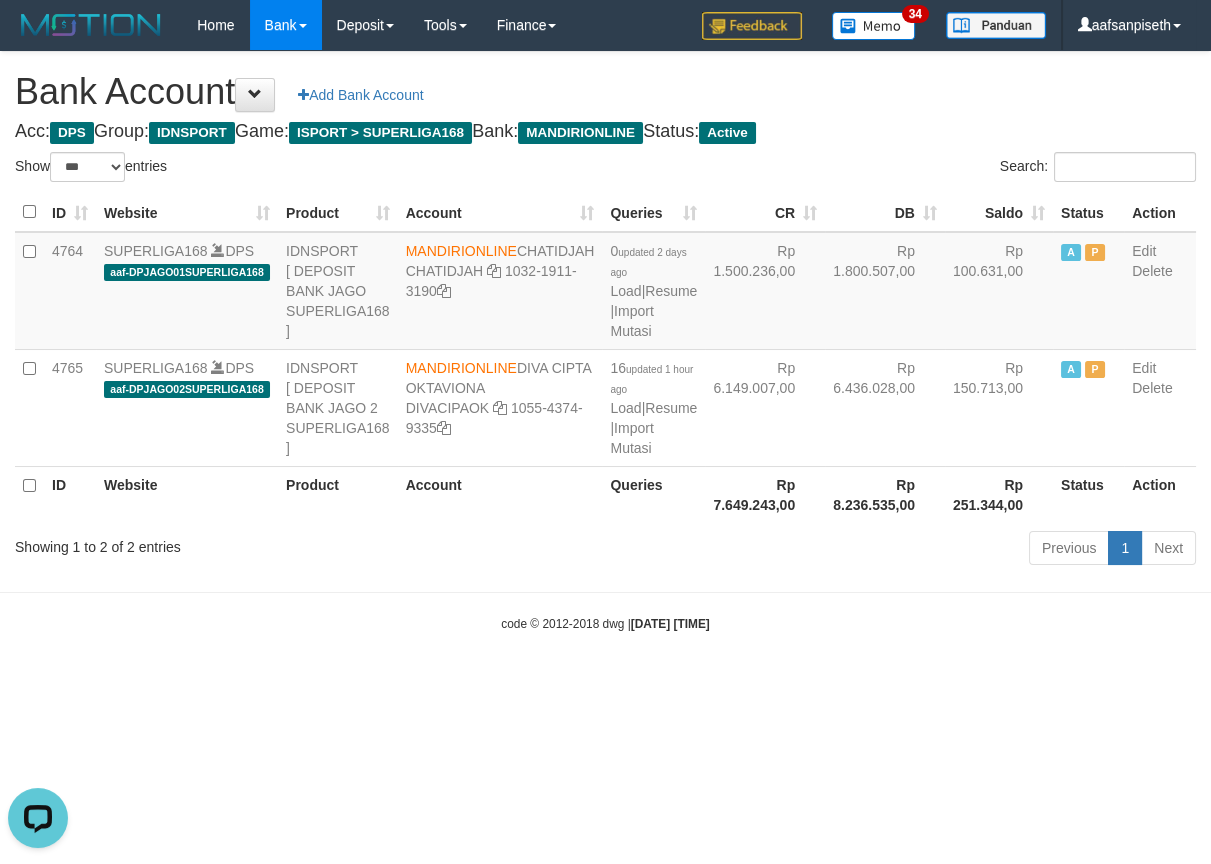 click on "Toggle navigation
Home
Bank
Account List
Load
By Website
Group
[ISPORT]													SUPERLIGA168
By Load Group (DPS)" at bounding box center [605, 341] 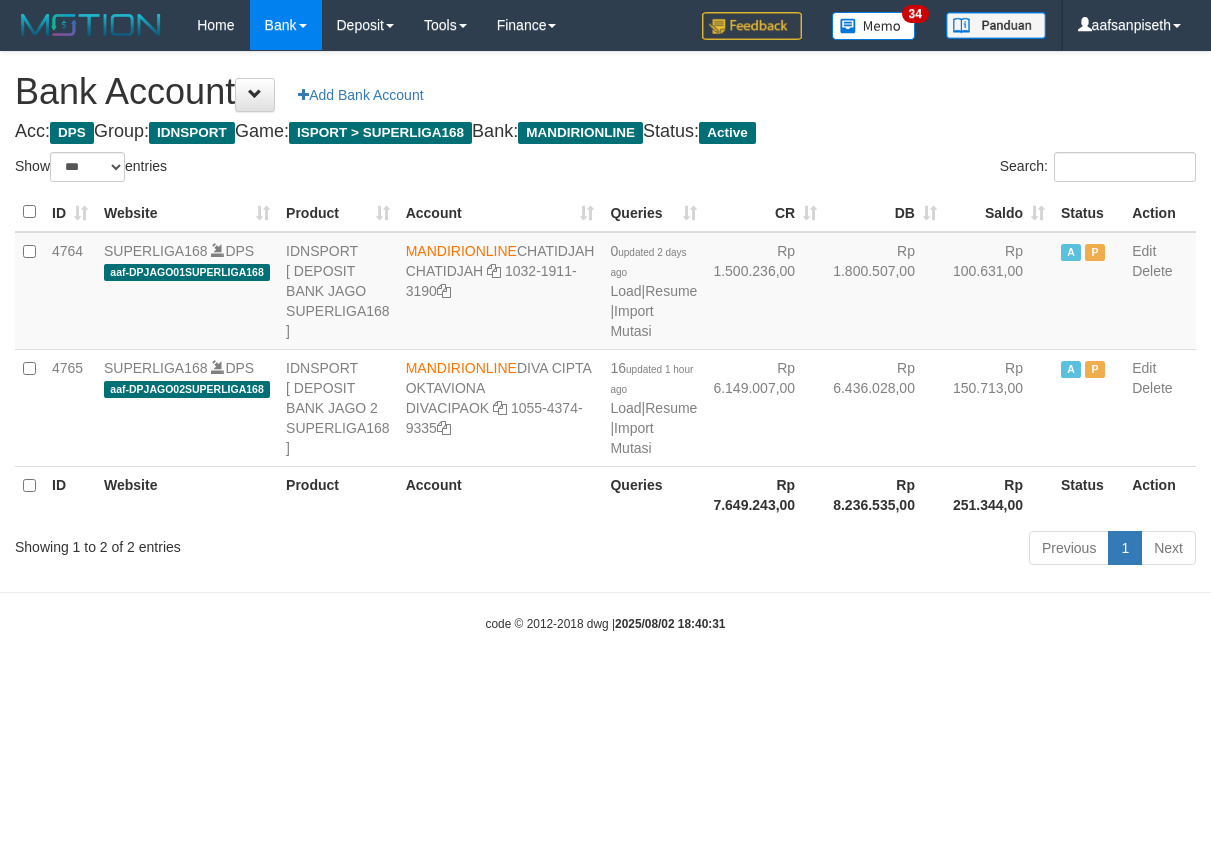 select on "***" 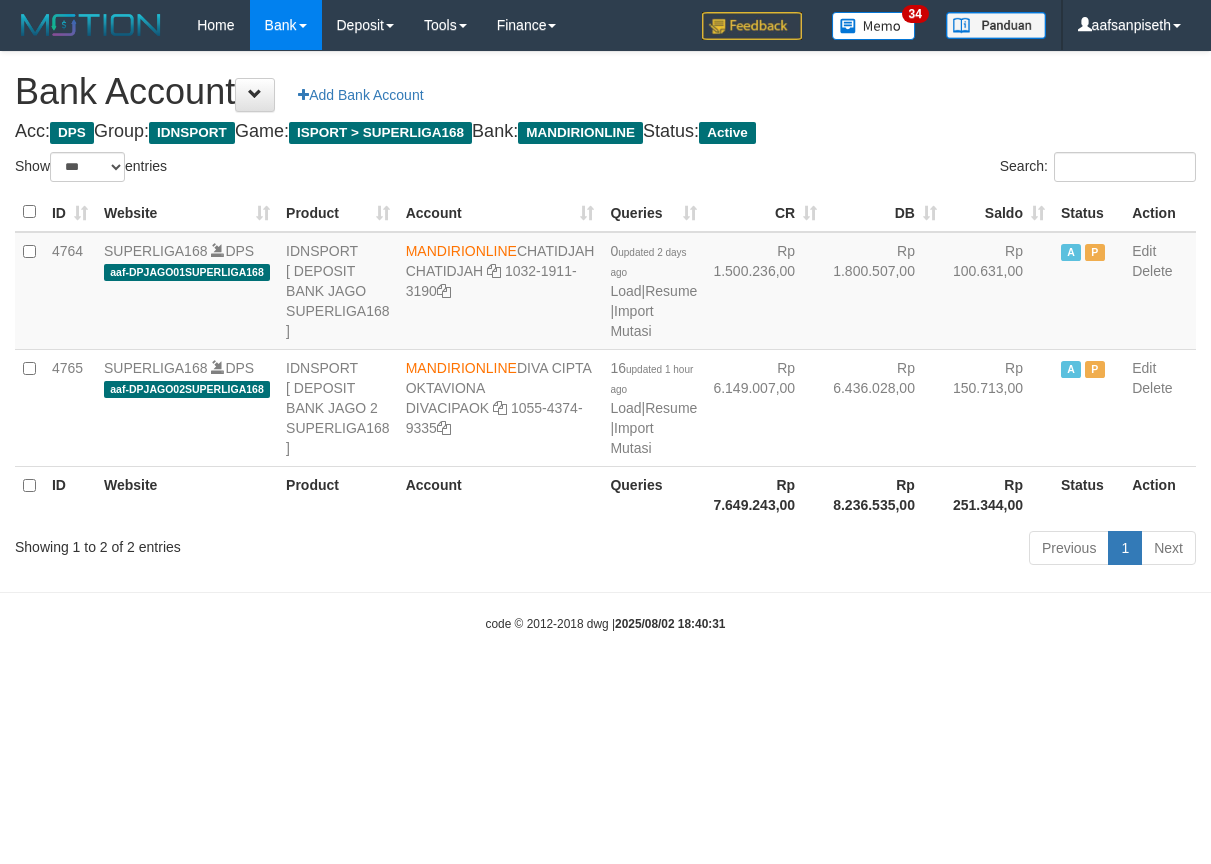 scroll, scrollTop: 0, scrollLeft: 0, axis: both 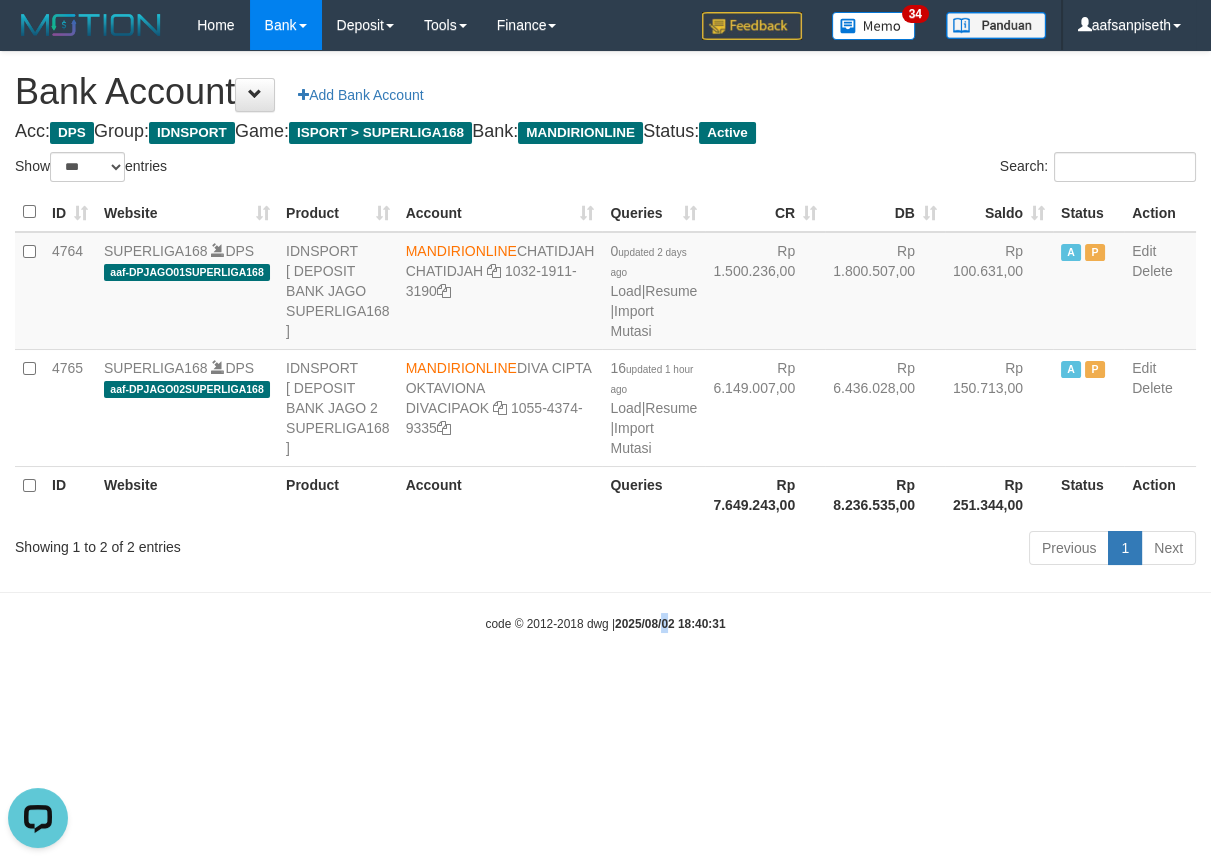 click on "Toggle navigation
Home
Bank
Account List
Load
By Website
Group
[ISPORT]													SUPERLIGA168
By Load Group (DPS)" at bounding box center [605, 341] 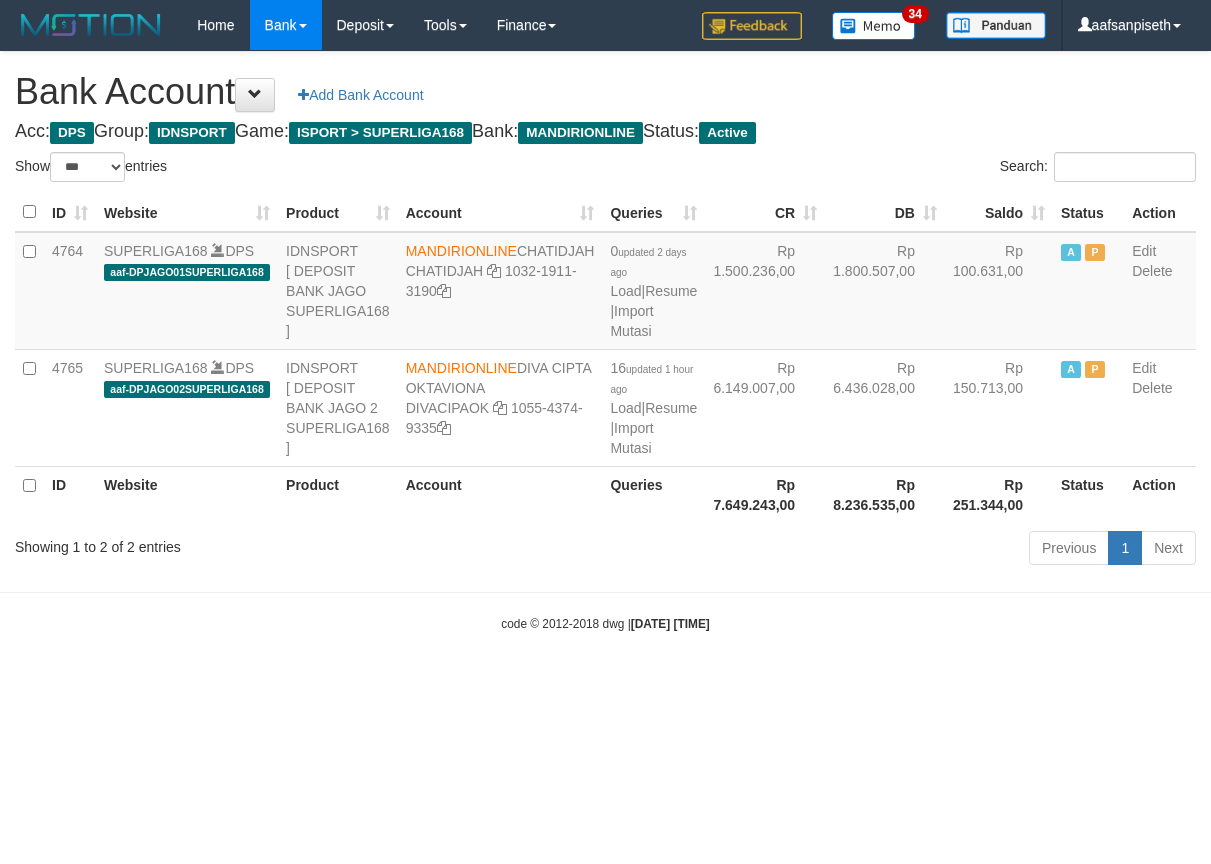 select on "***" 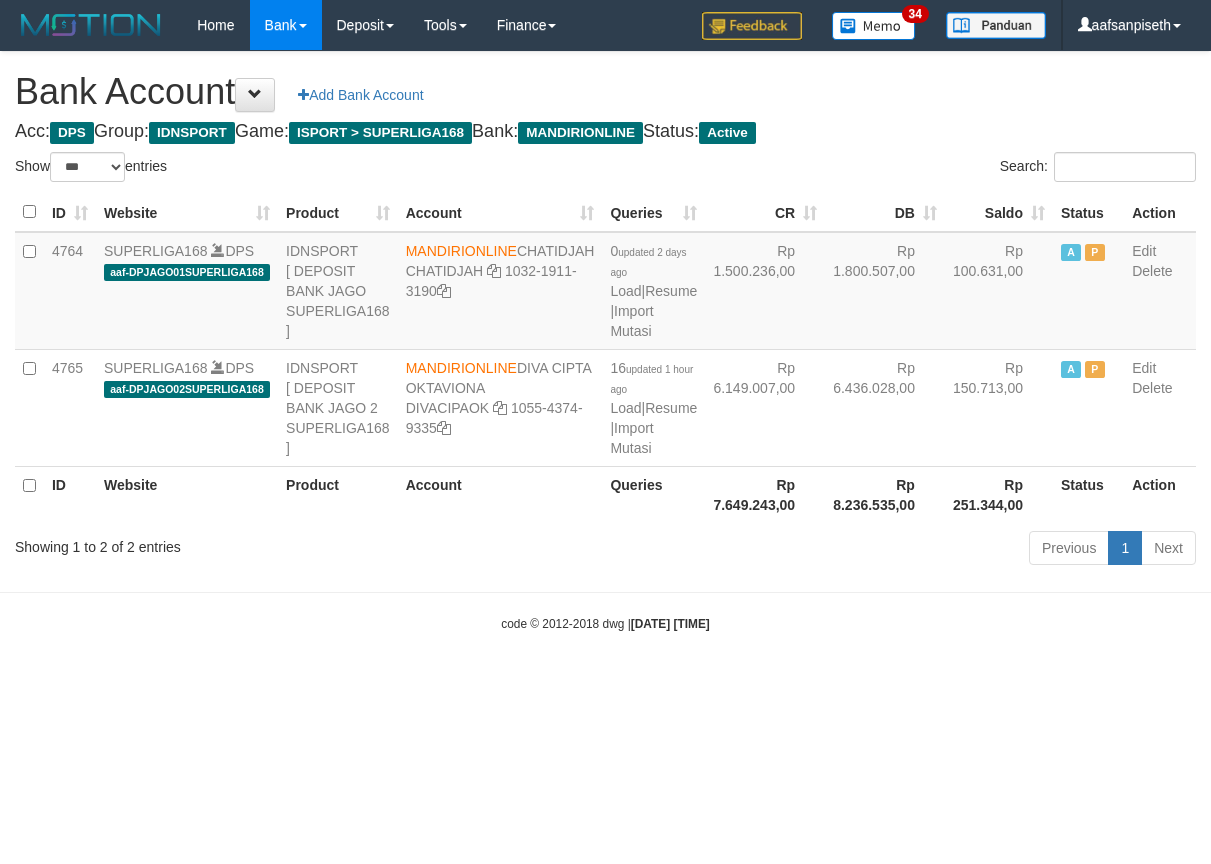 scroll, scrollTop: 0, scrollLeft: 0, axis: both 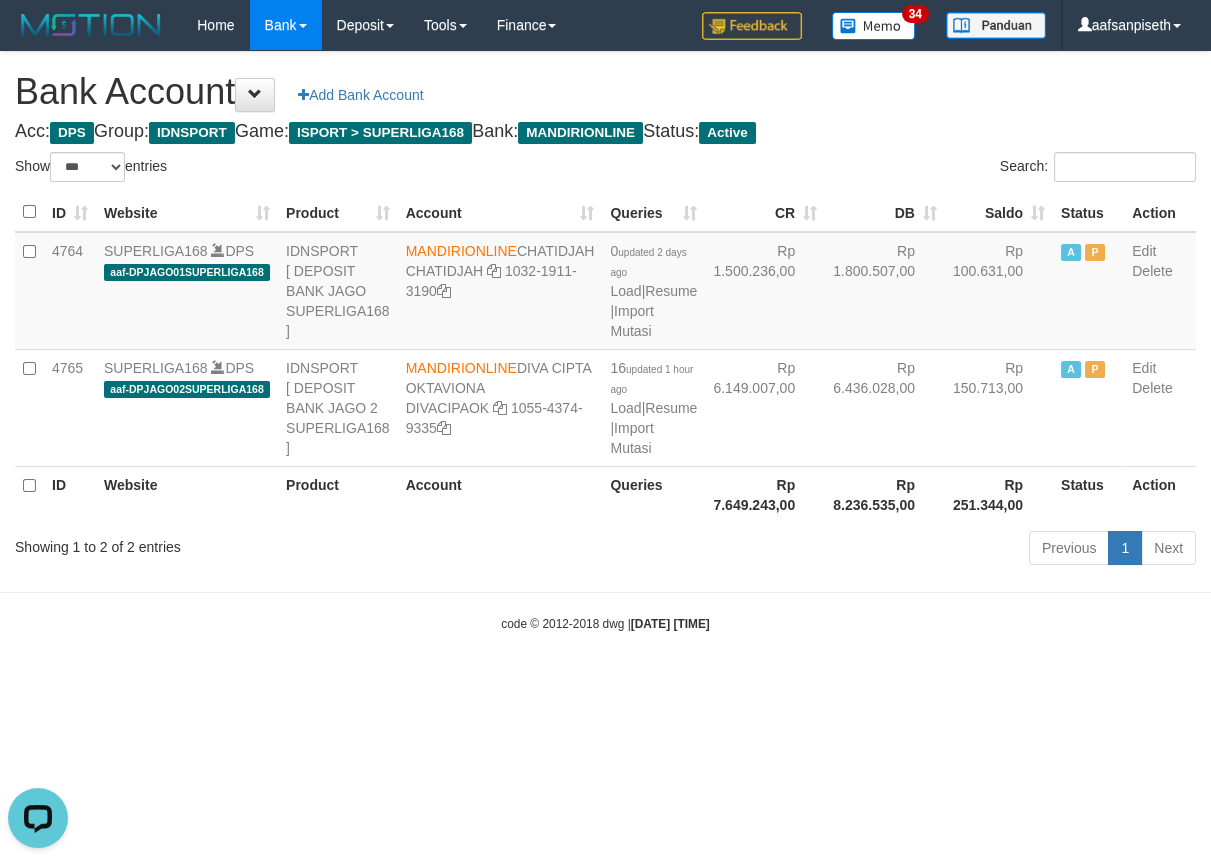 click on "Toggle navigation
Home
Bank
Account List
Load
By Website
Group
[ISPORT]													SUPERLIGA168
By Load Group (DPS)
34" at bounding box center [605, 341] 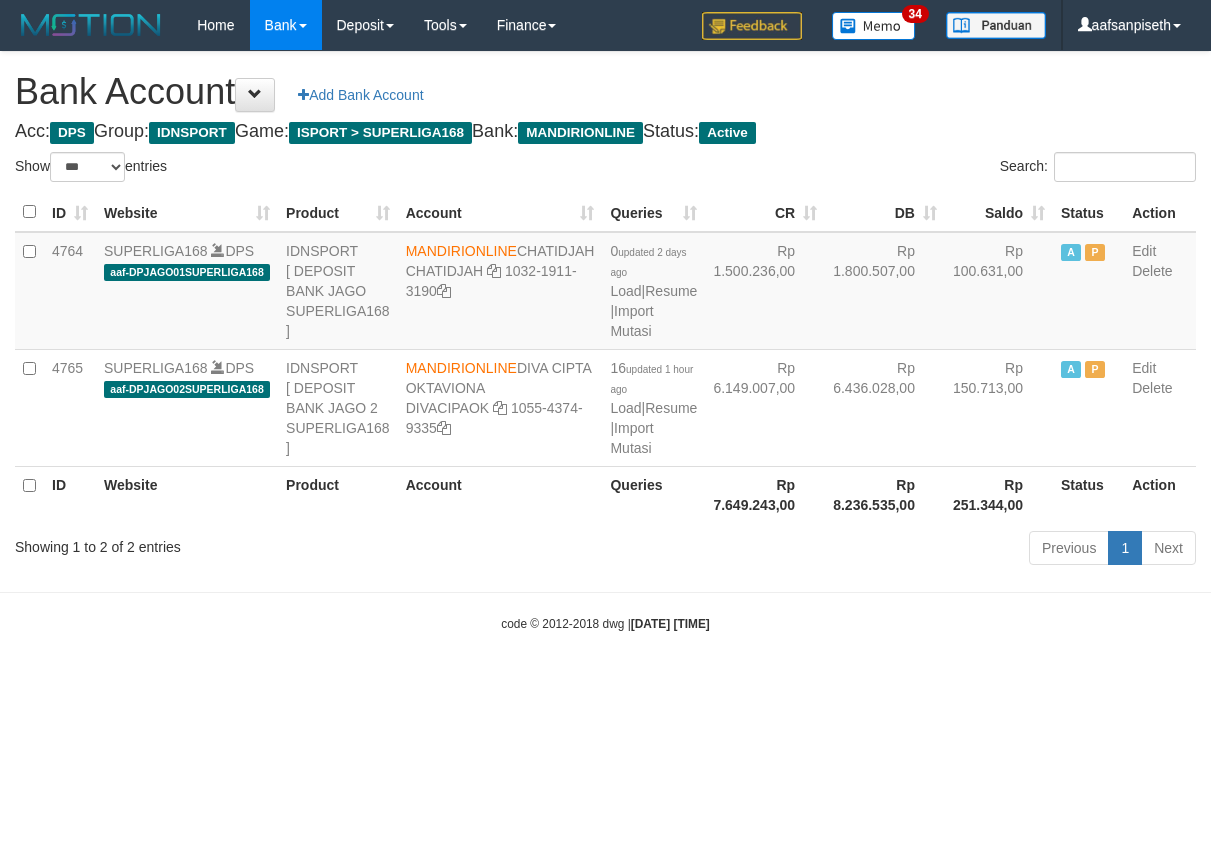 select on "***" 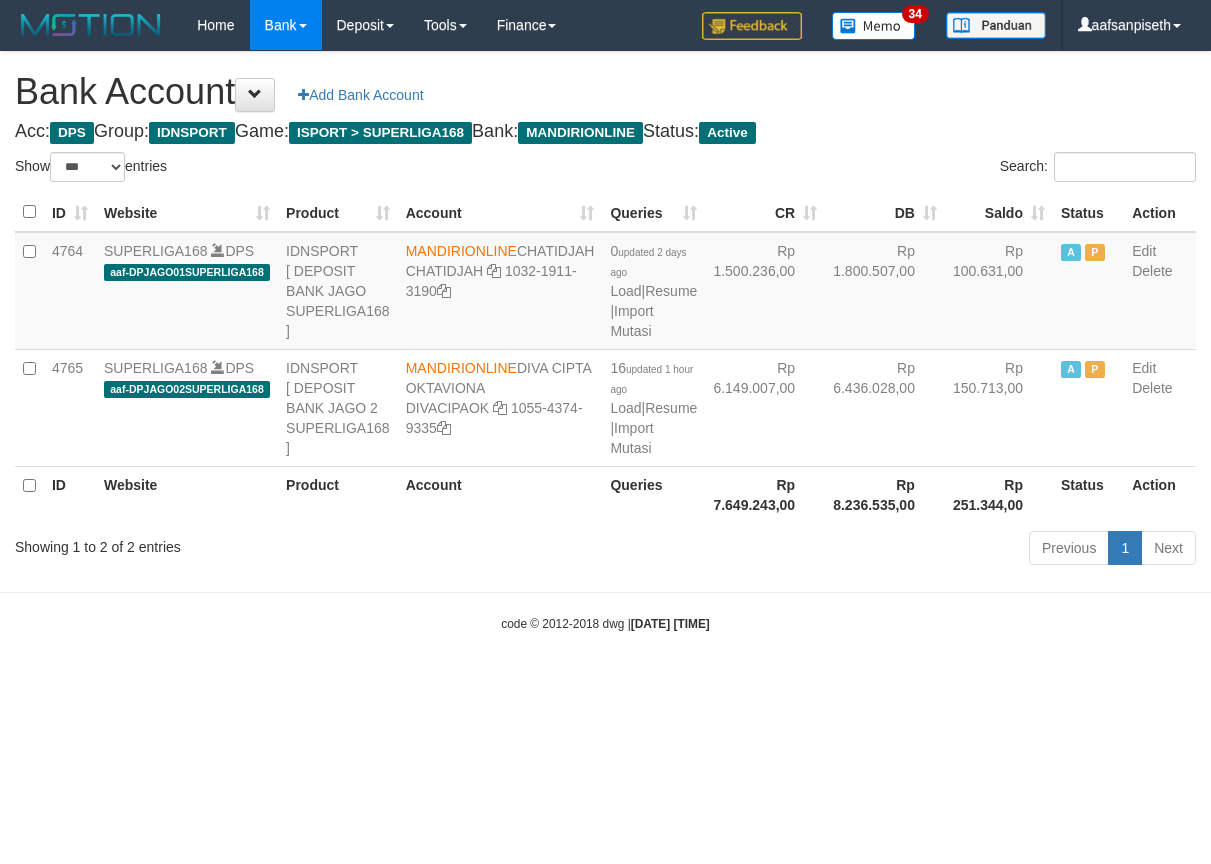 scroll, scrollTop: 0, scrollLeft: 0, axis: both 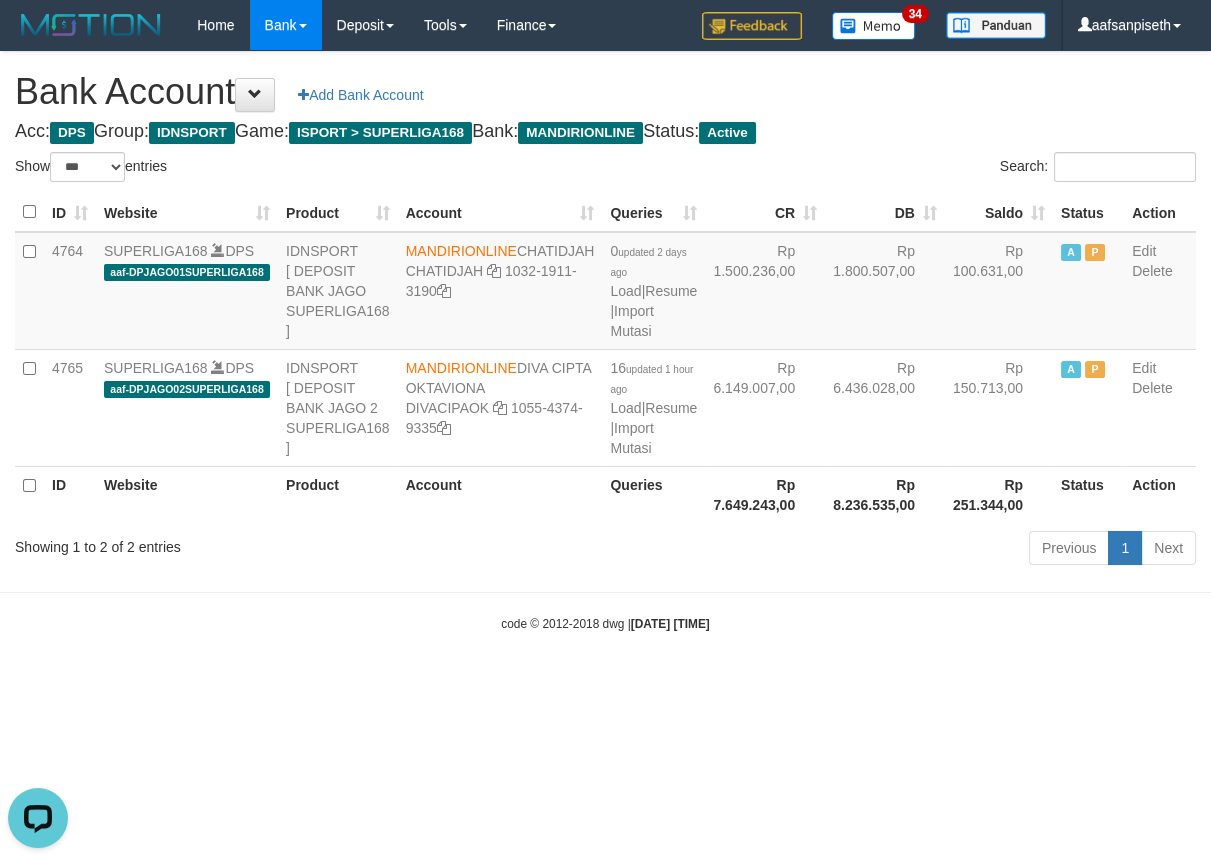 click on "Toggle navigation
Home
Bank
Account List
Load
By Website
Group
[ISPORT]													SUPERLIGA168
By Load Group (DPS)" at bounding box center [605, 341] 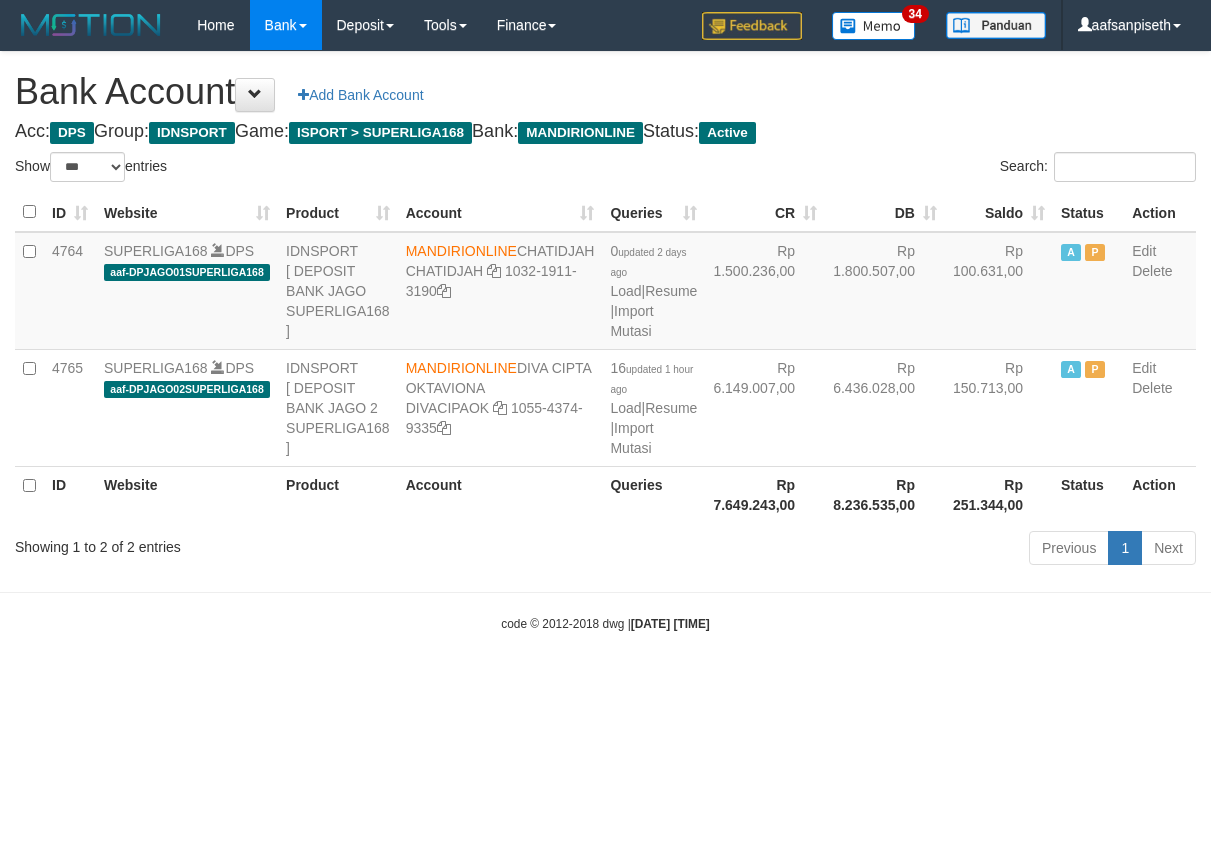 select on "***" 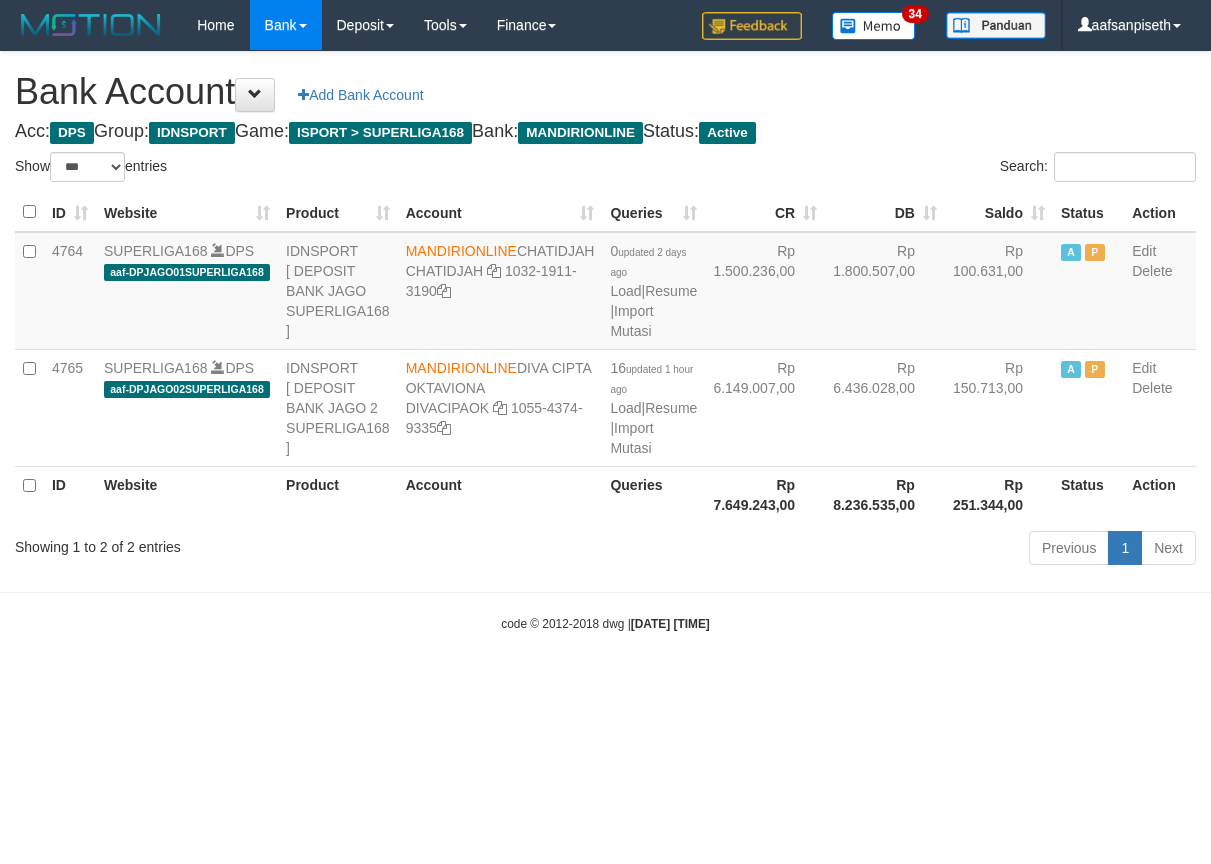 scroll, scrollTop: 0, scrollLeft: 0, axis: both 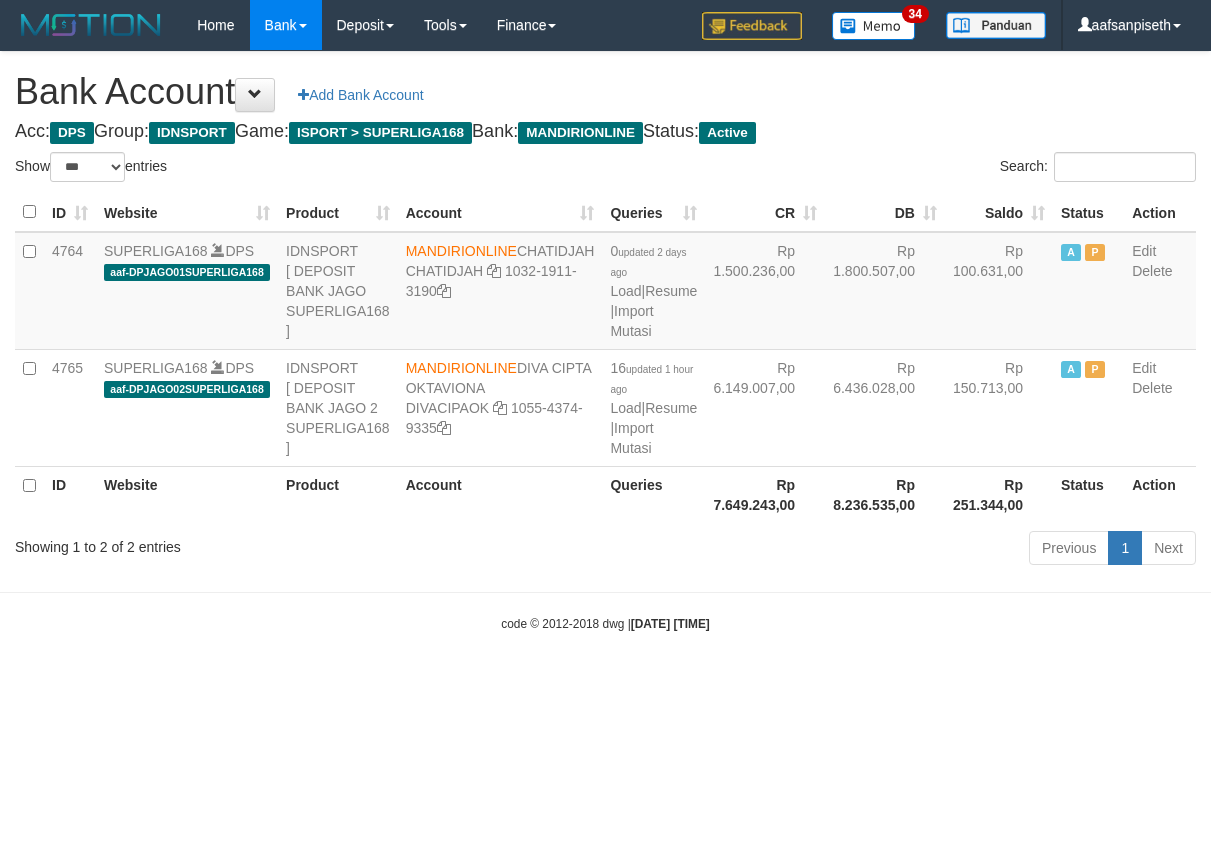 select on "***" 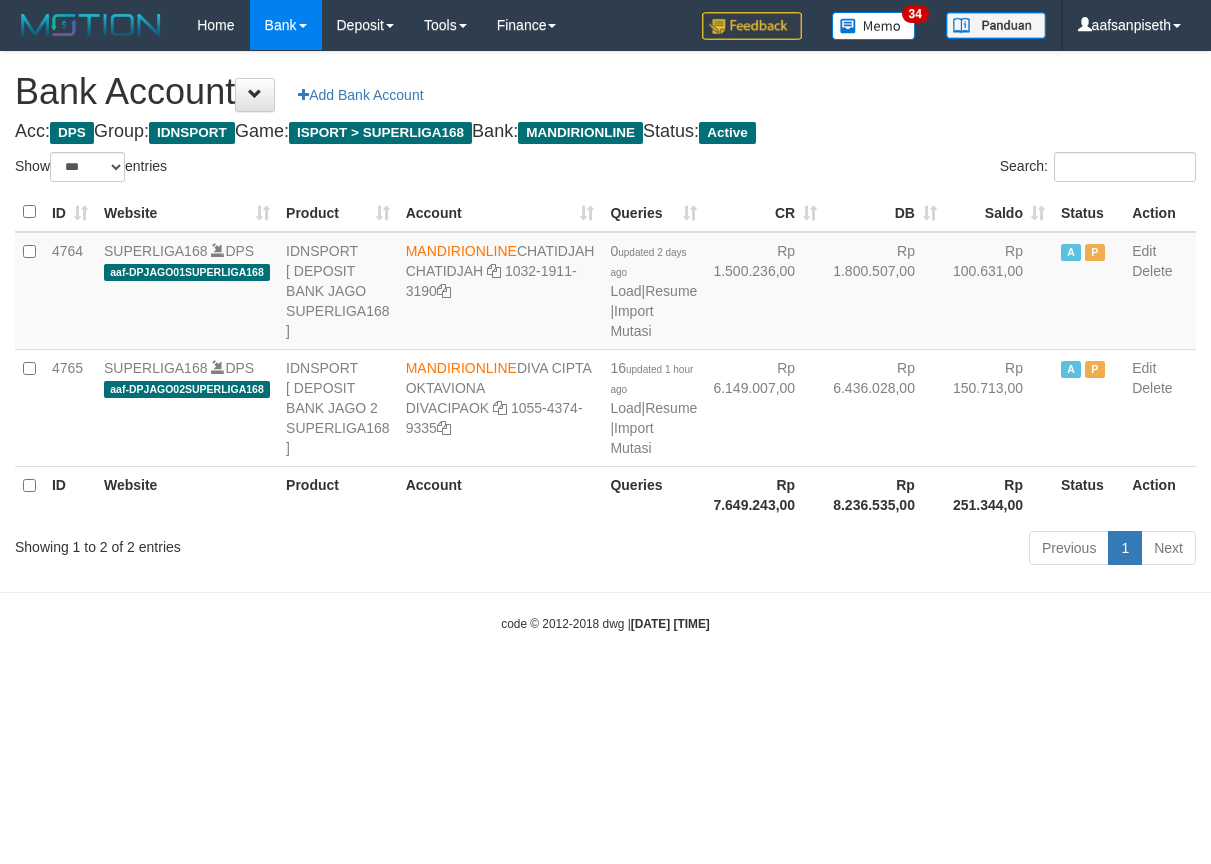 scroll, scrollTop: 0, scrollLeft: 0, axis: both 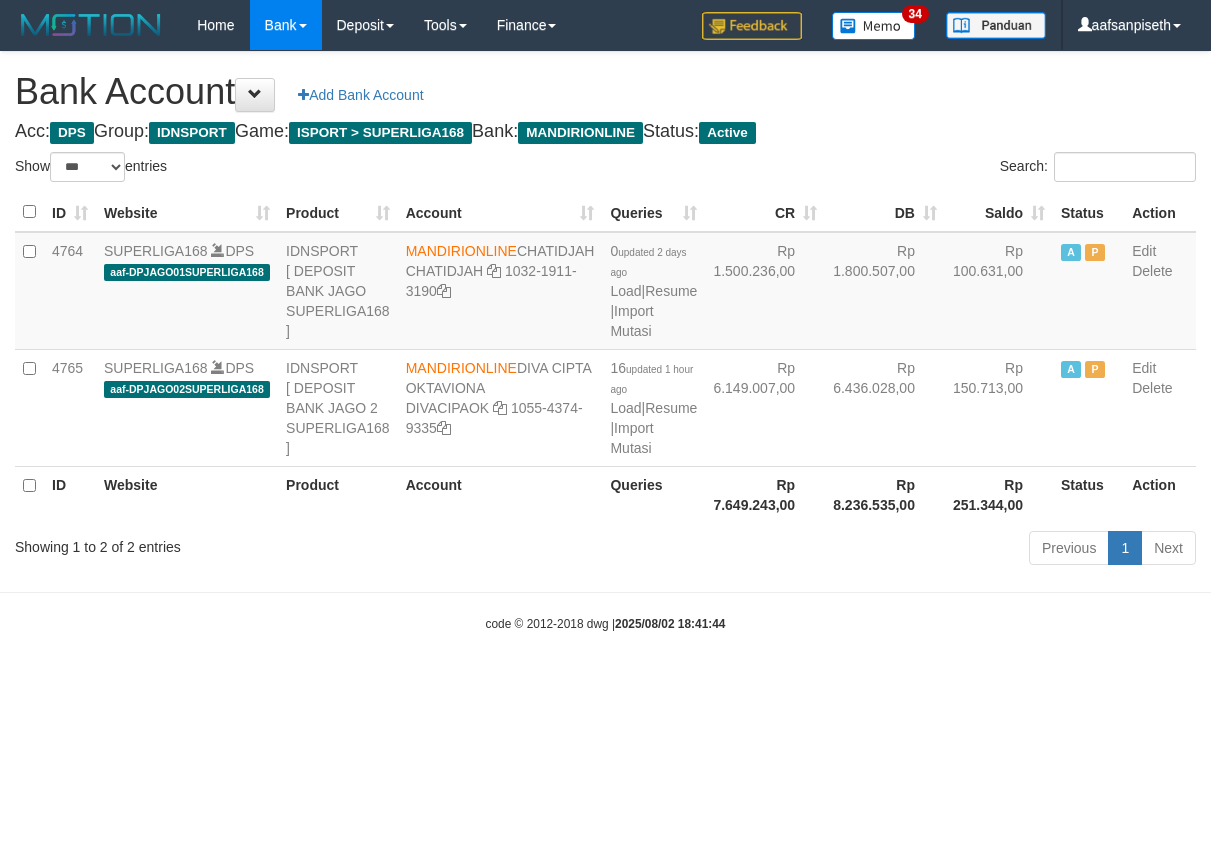 select on "***" 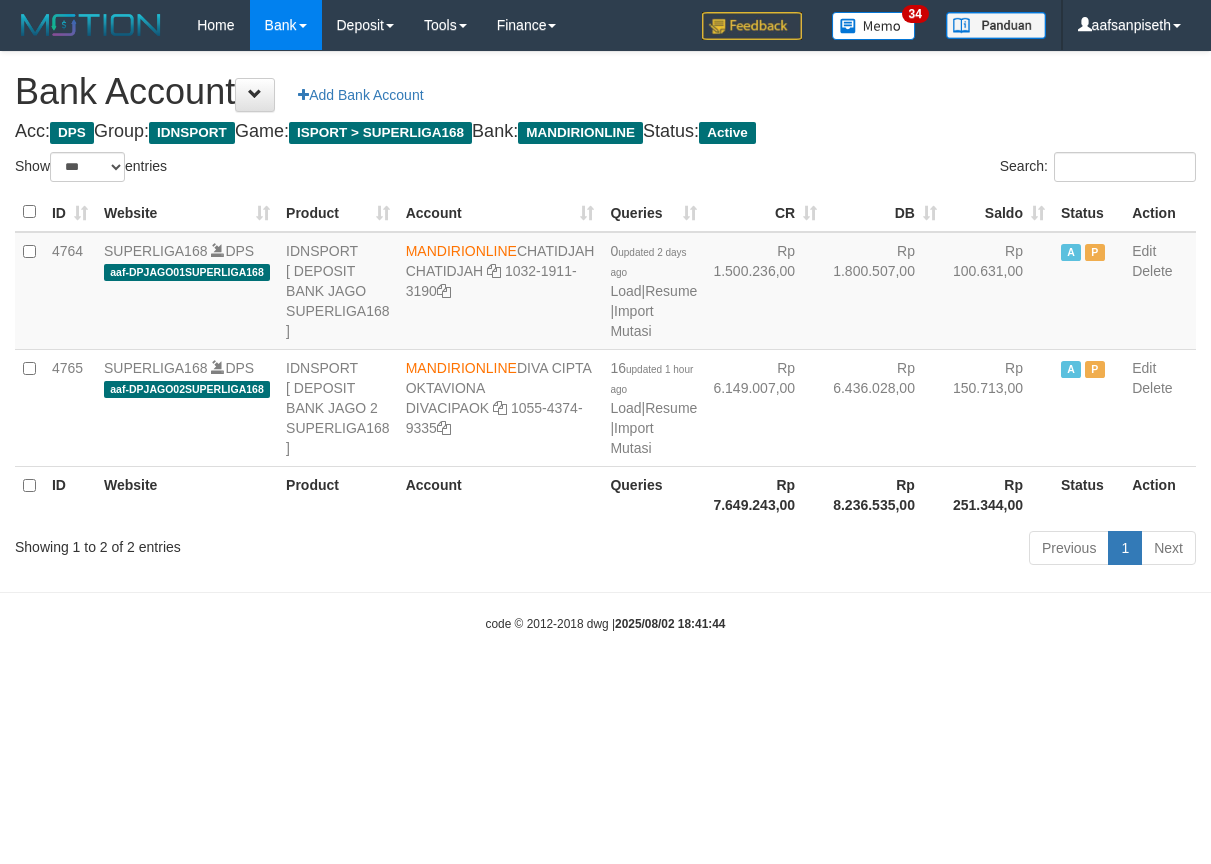 scroll, scrollTop: 0, scrollLeft: 0, axis: both 